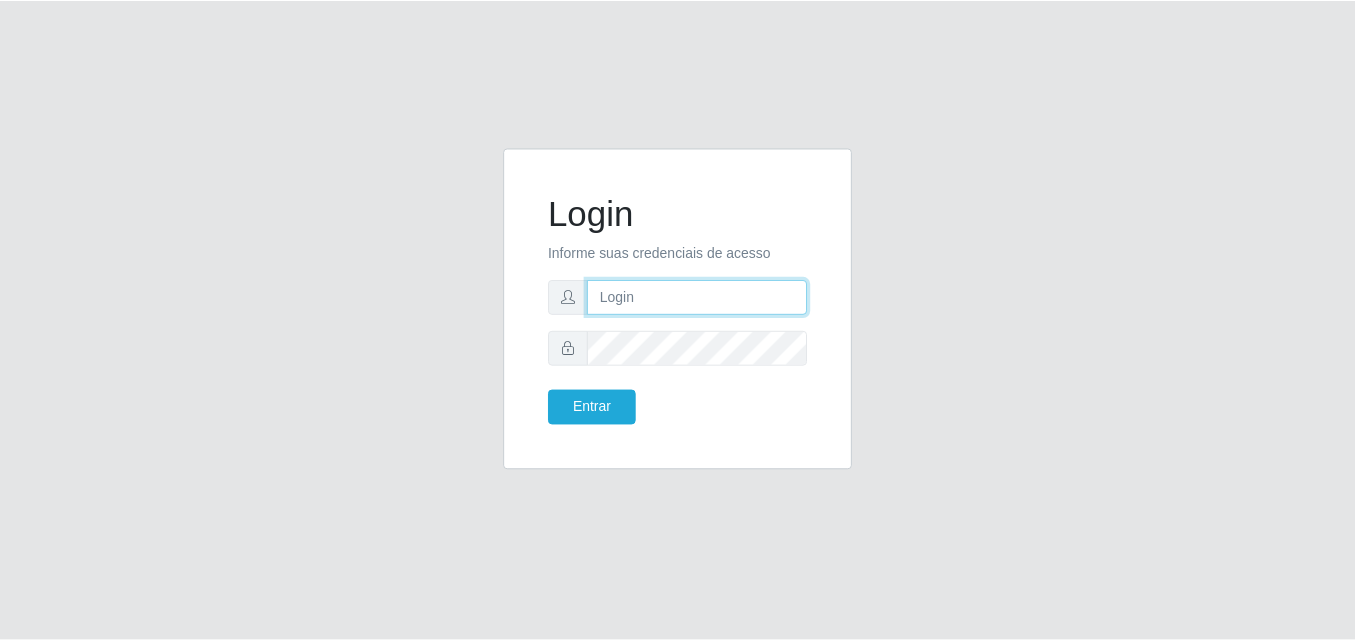 scroll, scrollTop: 0, scrollLeft: 0, axis: both 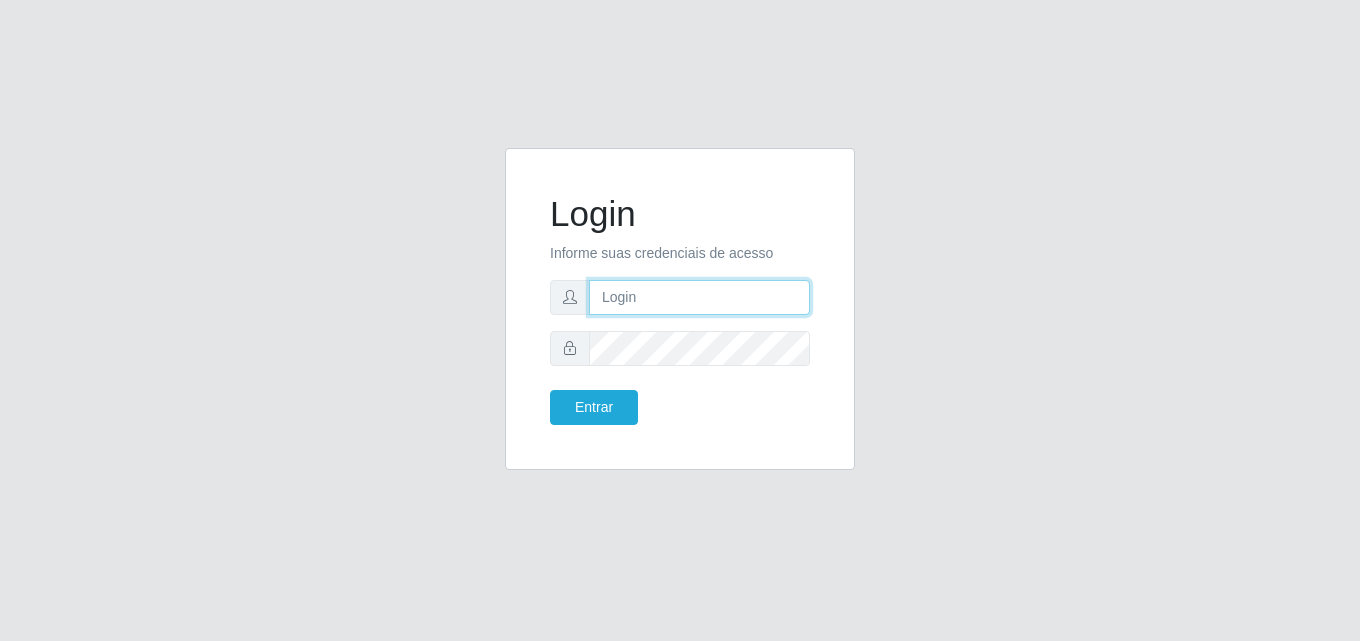 drag, startPoint x: 0, startPoint y: 0, endPoint x: 628, endPoint y: 313, distance: 701.6787 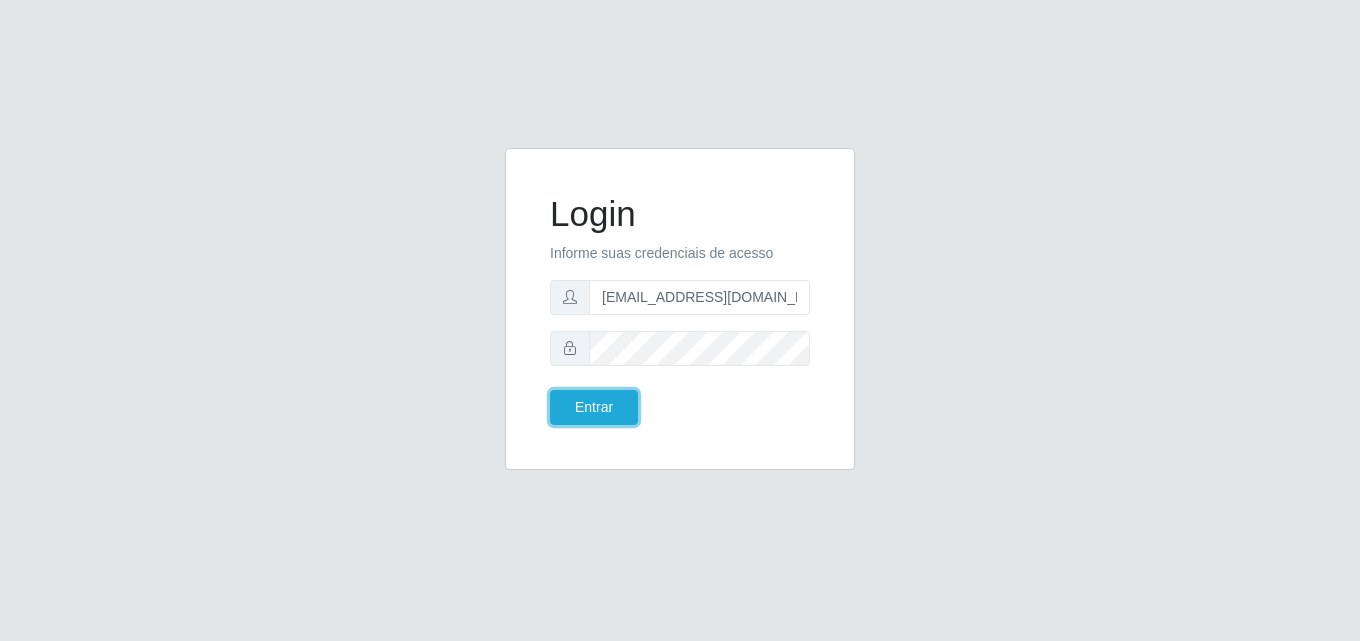 type 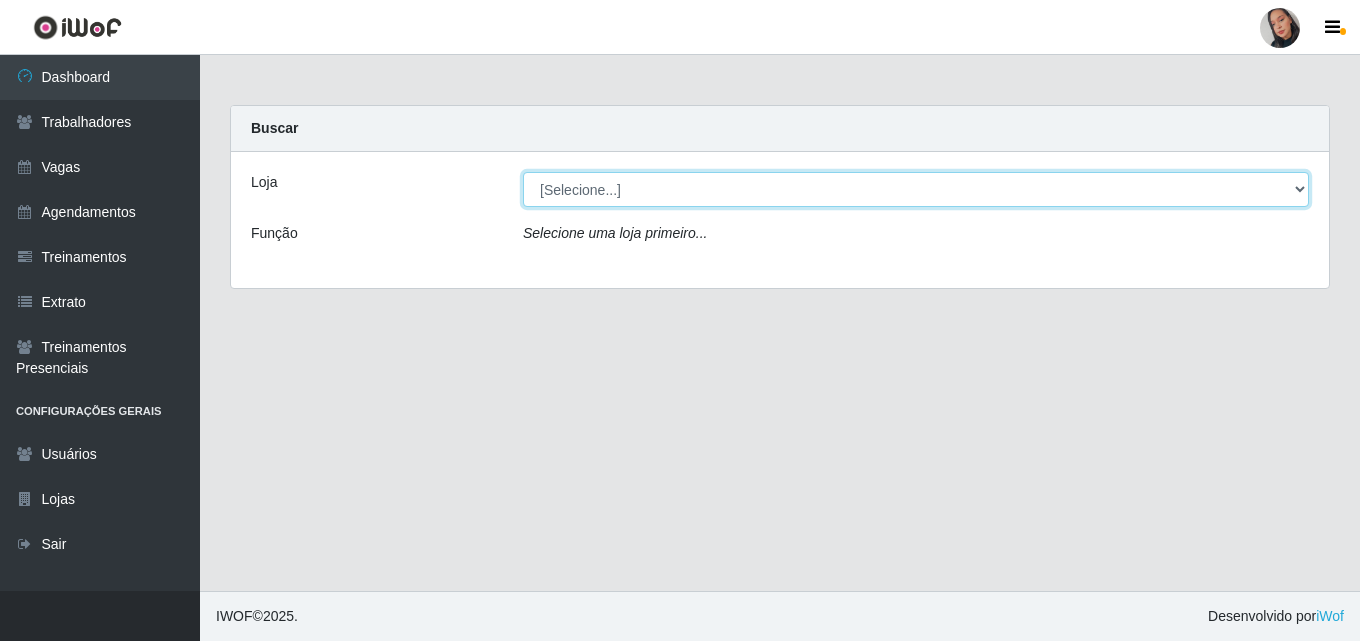 click on "[Selecione...] Supermercado [GEOGRAPHIC_DATA]" at bounding box center [916, 189] 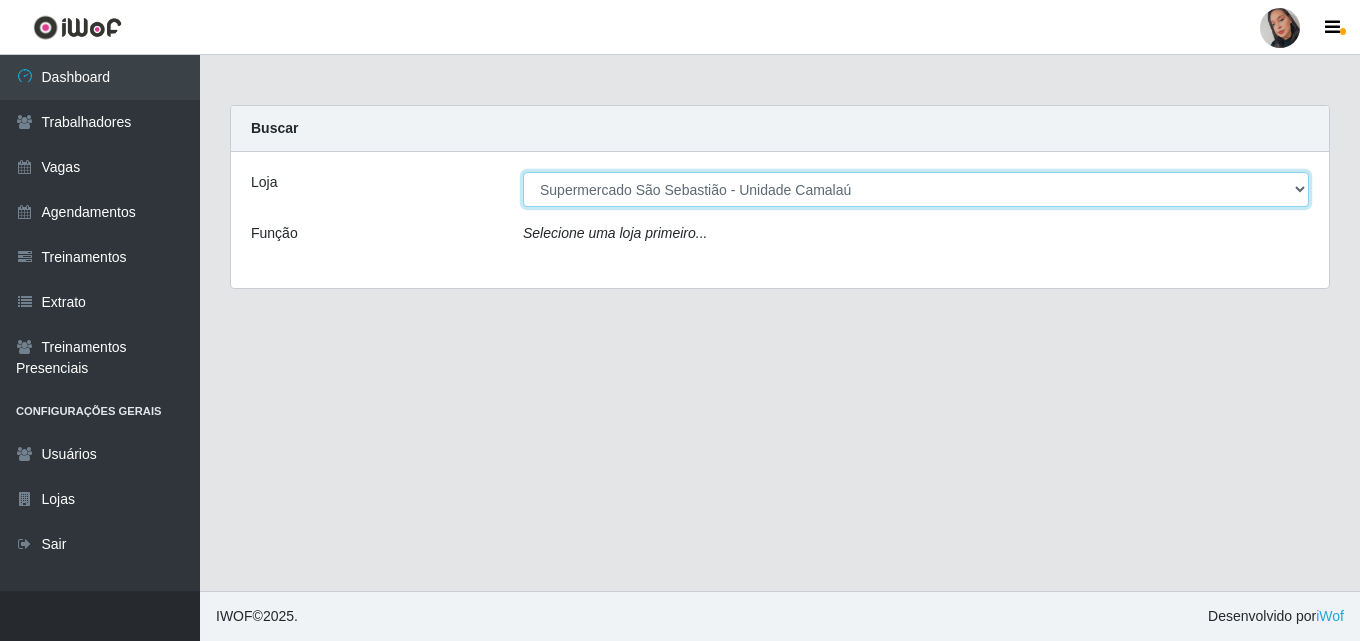 click on "[Selecione...] Supermercado [GEOGRAPHIC_DATA]" at bounding box center (916, 189) 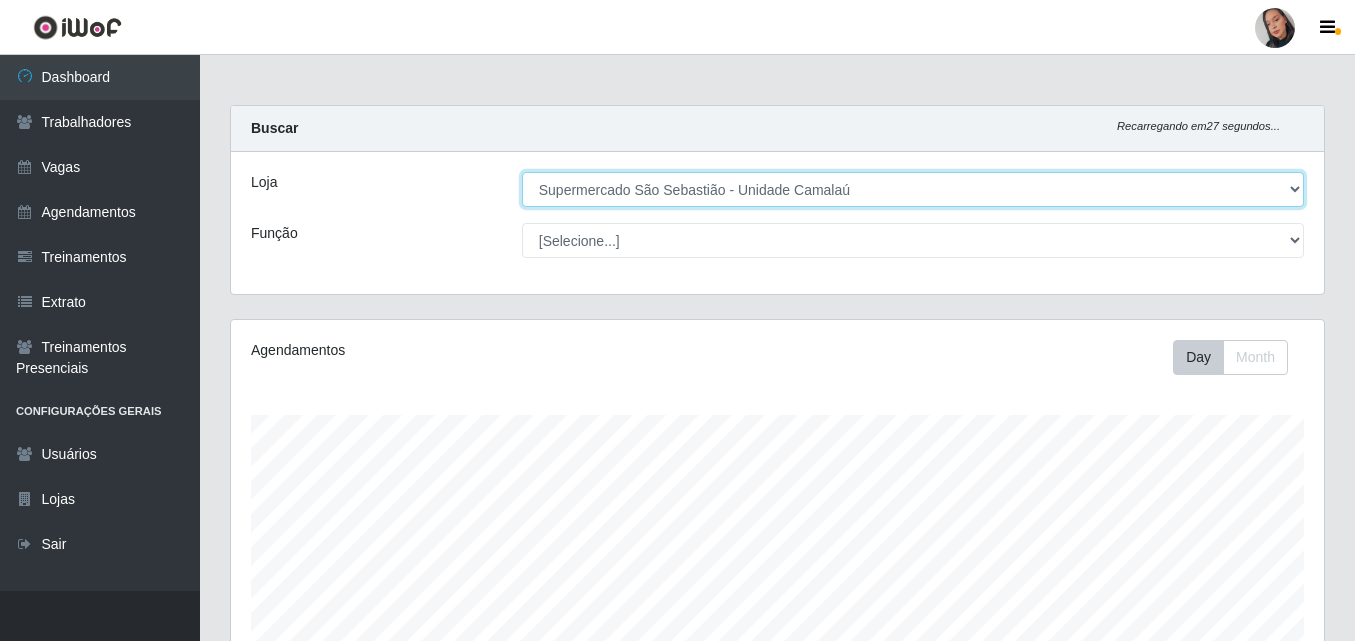 scroll, scrollTop: 999585, scrollLeft: 998907, axis: both 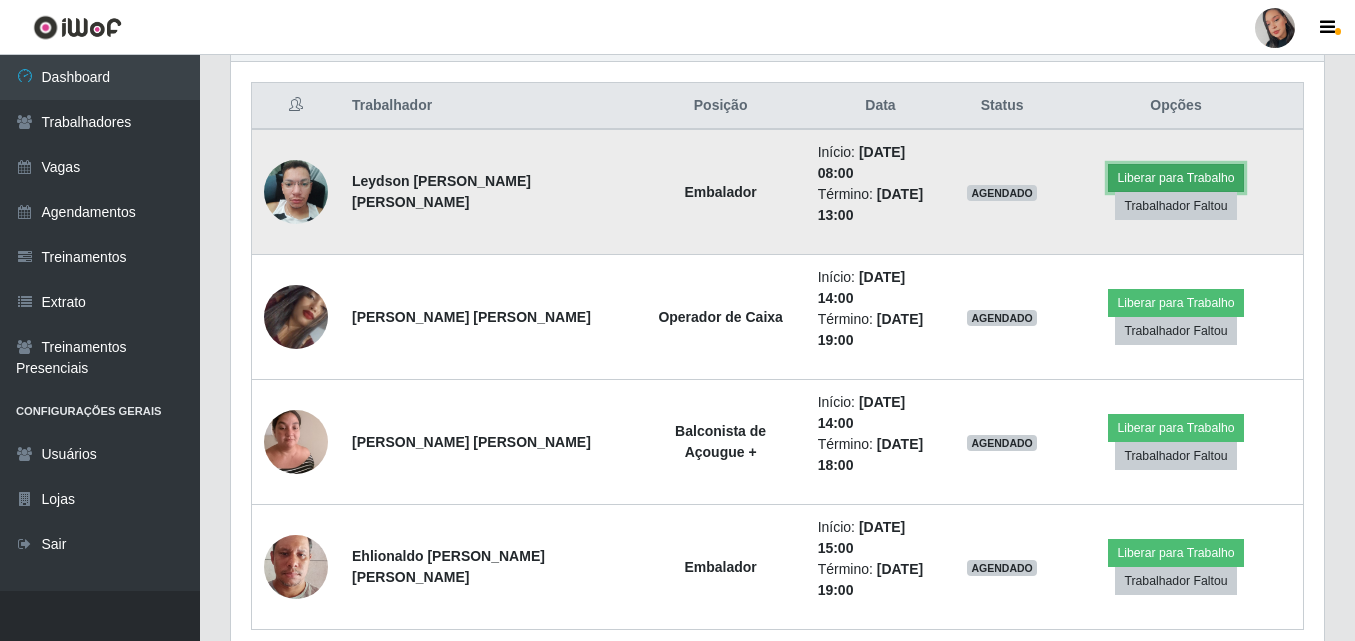 click on "Liberar para Trabalho" at bounding box center [1175, 178] 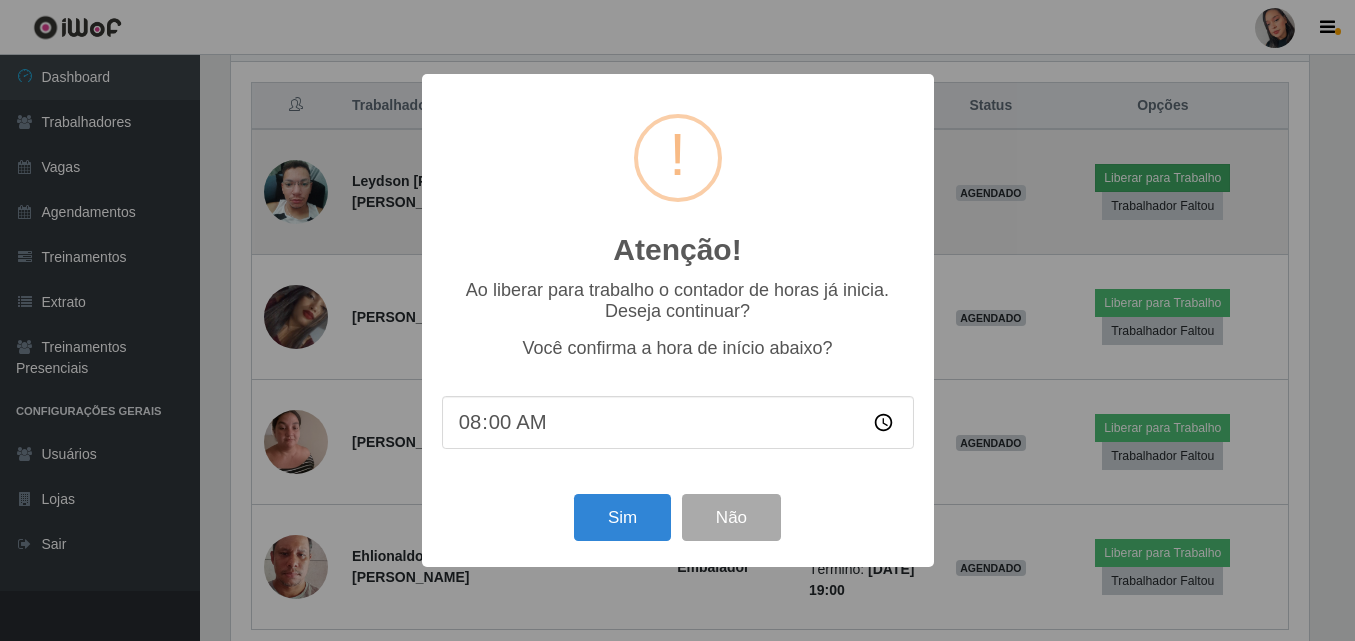 scroll, scrollTop: 999585, scrollLeft: 998917, axis: both 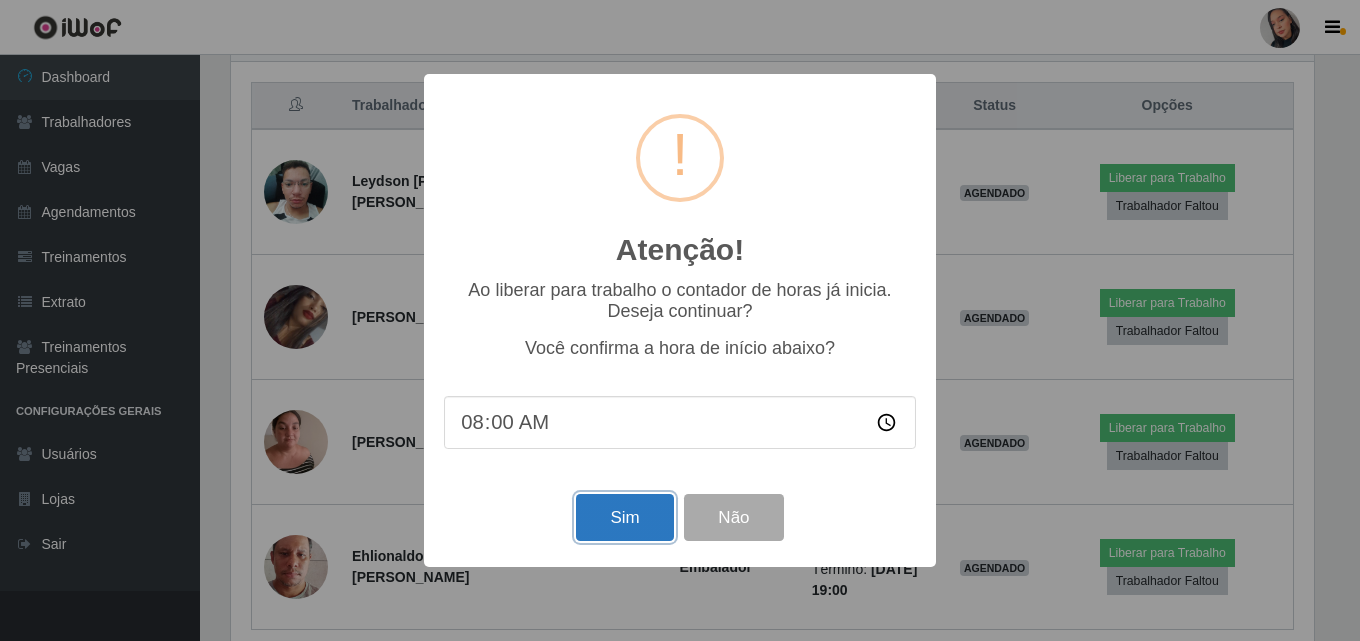 click on "Sim" at bounding box center (624, 517) 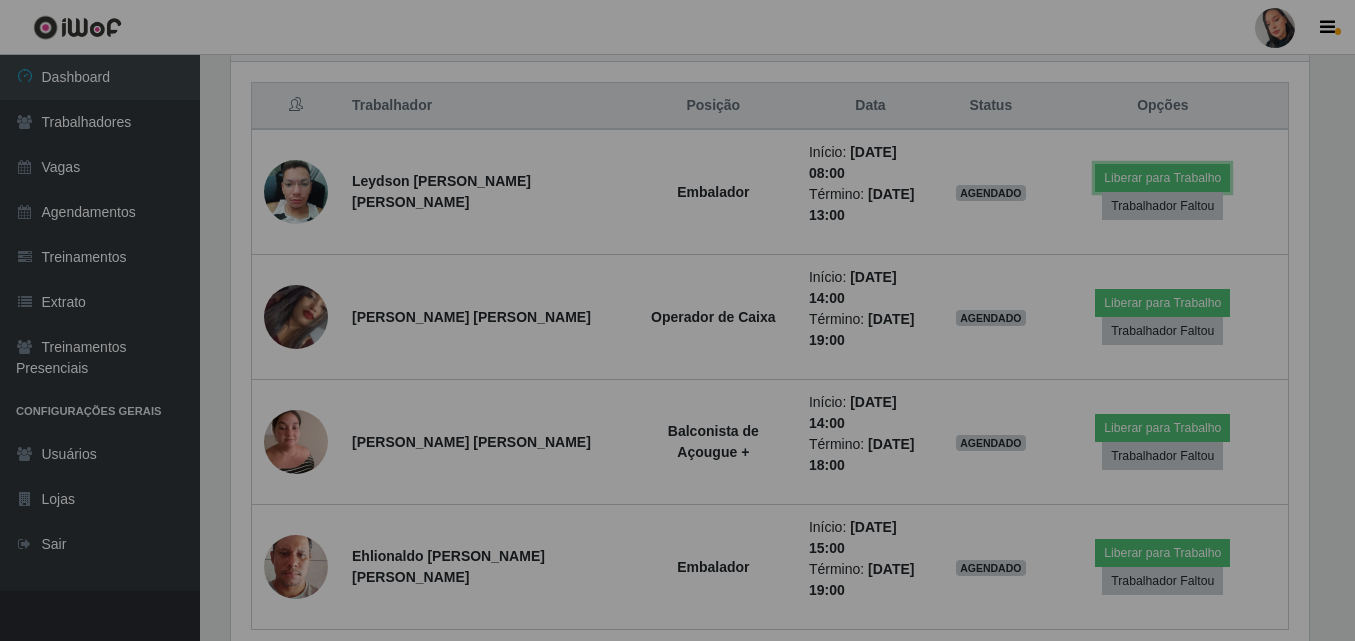 scroll, scrollTop: 999585, scrollLeft: 998907, axis: both 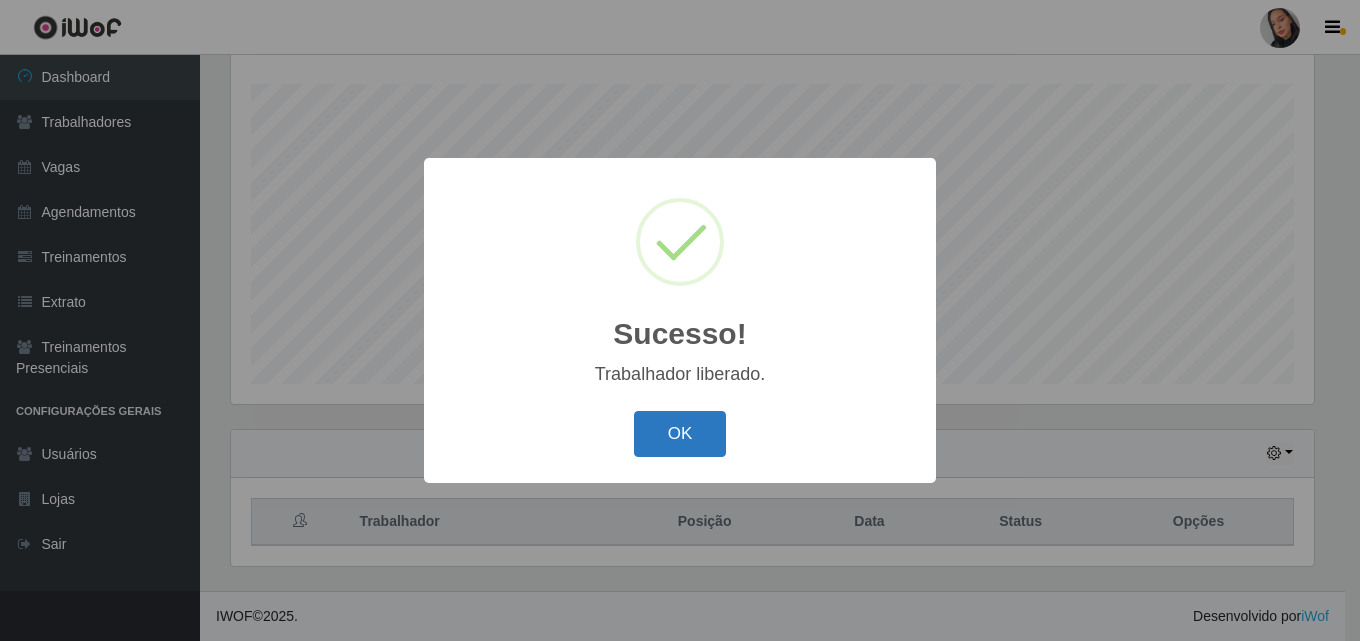 click on "OK" at bounding box center [680, 434] 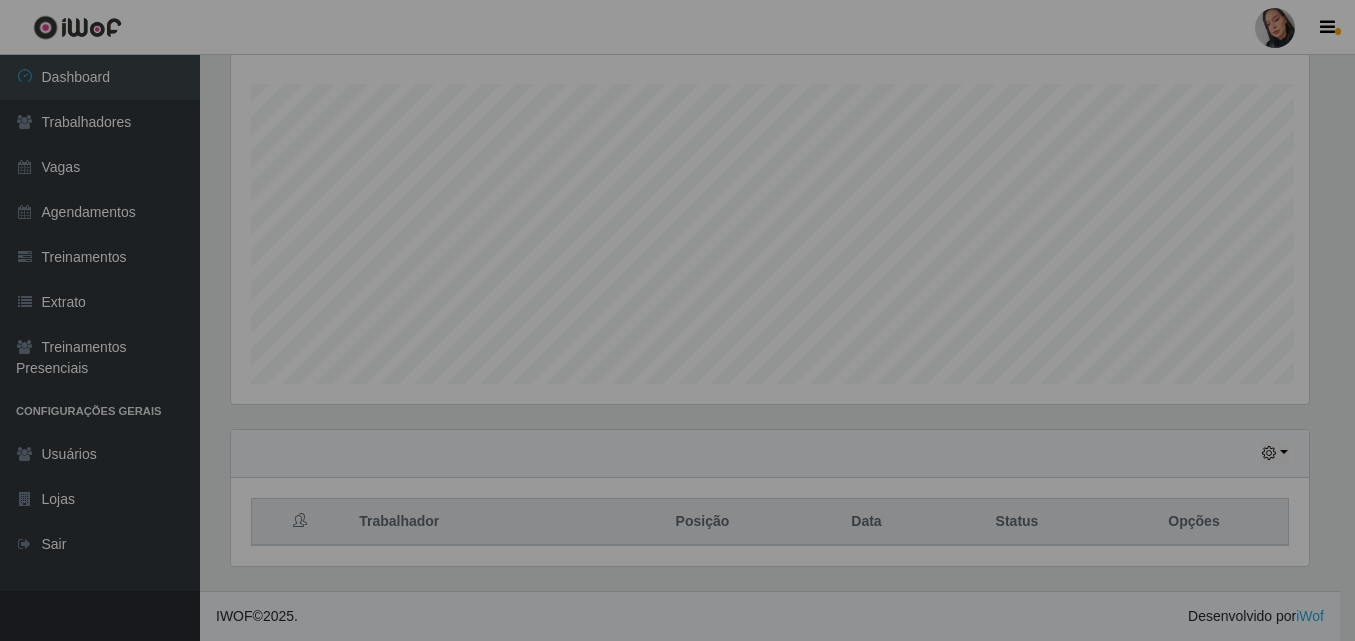 scroll, scrollTop: 999585, scrollLeft: 998907, axis: both 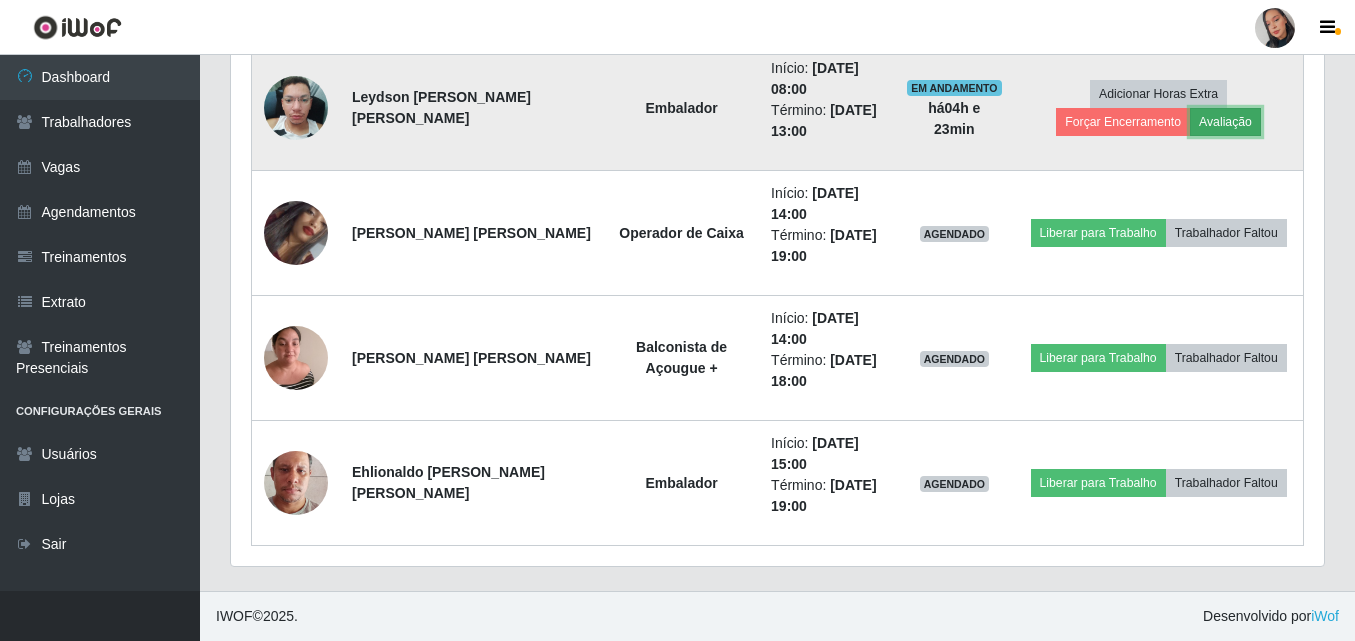 click on "Avaliação" at bounding box center (1225, 122) 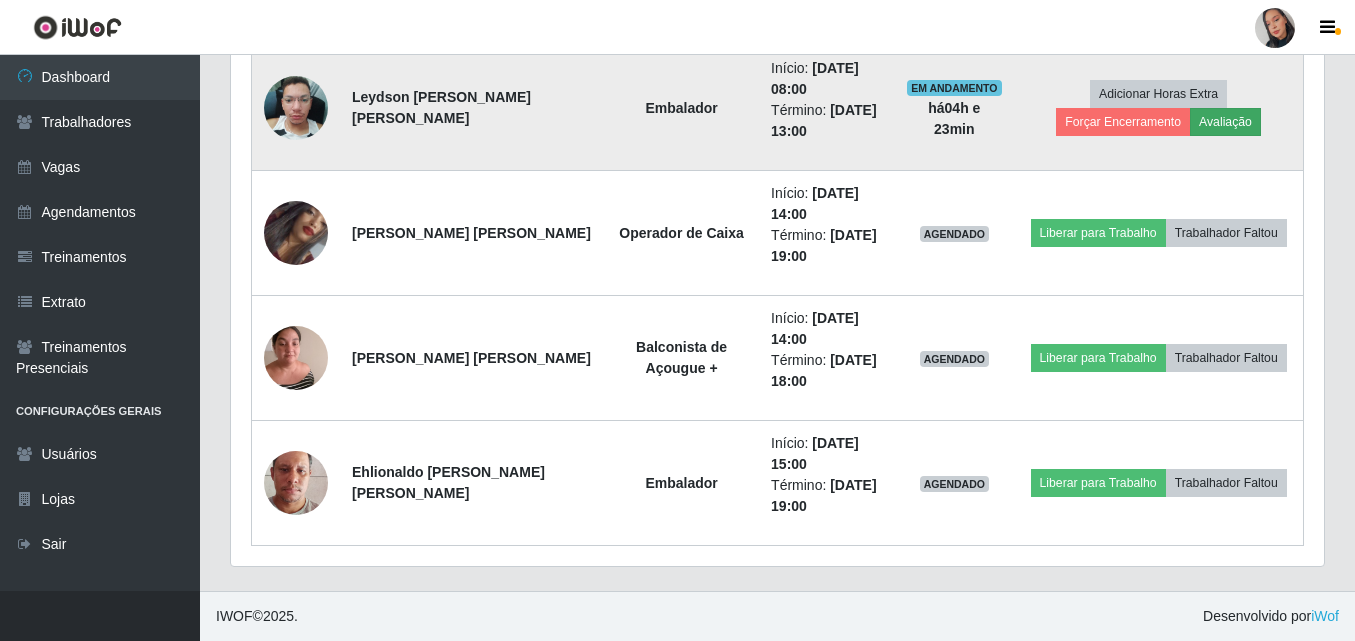 scroll, scrollTop: 999585, scrollLeft: 998917, axis: both 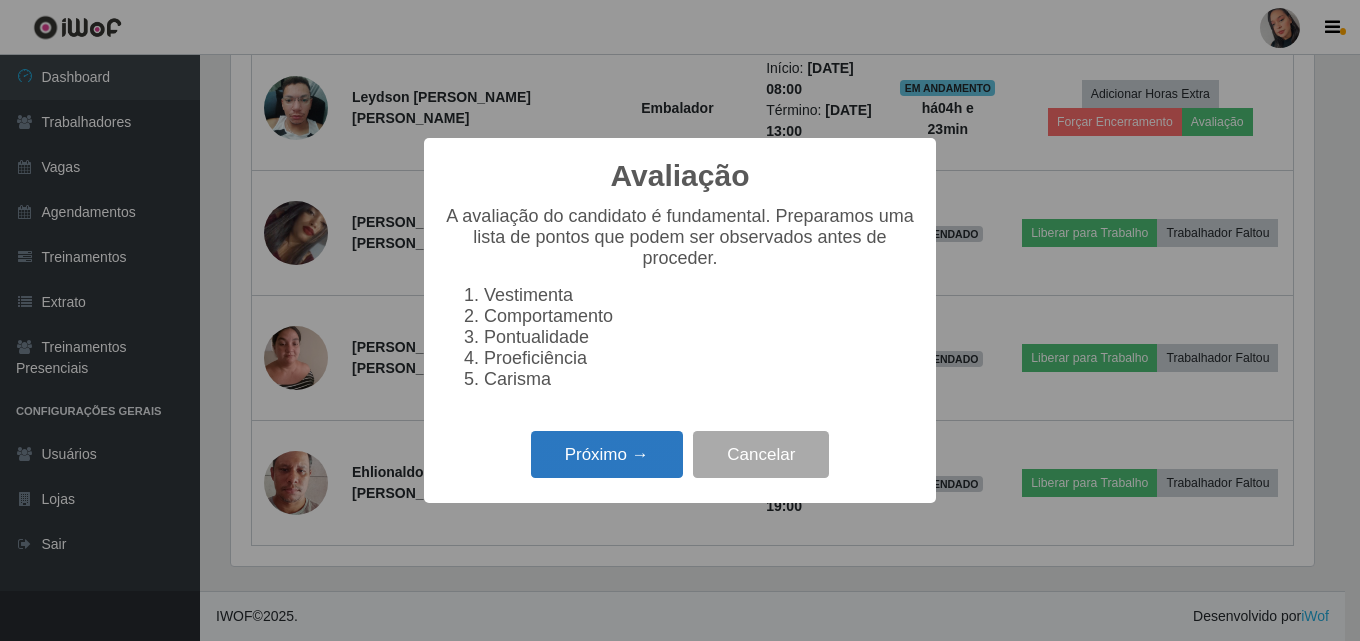 click on "Próximo →" at bounding box center [607, 454] 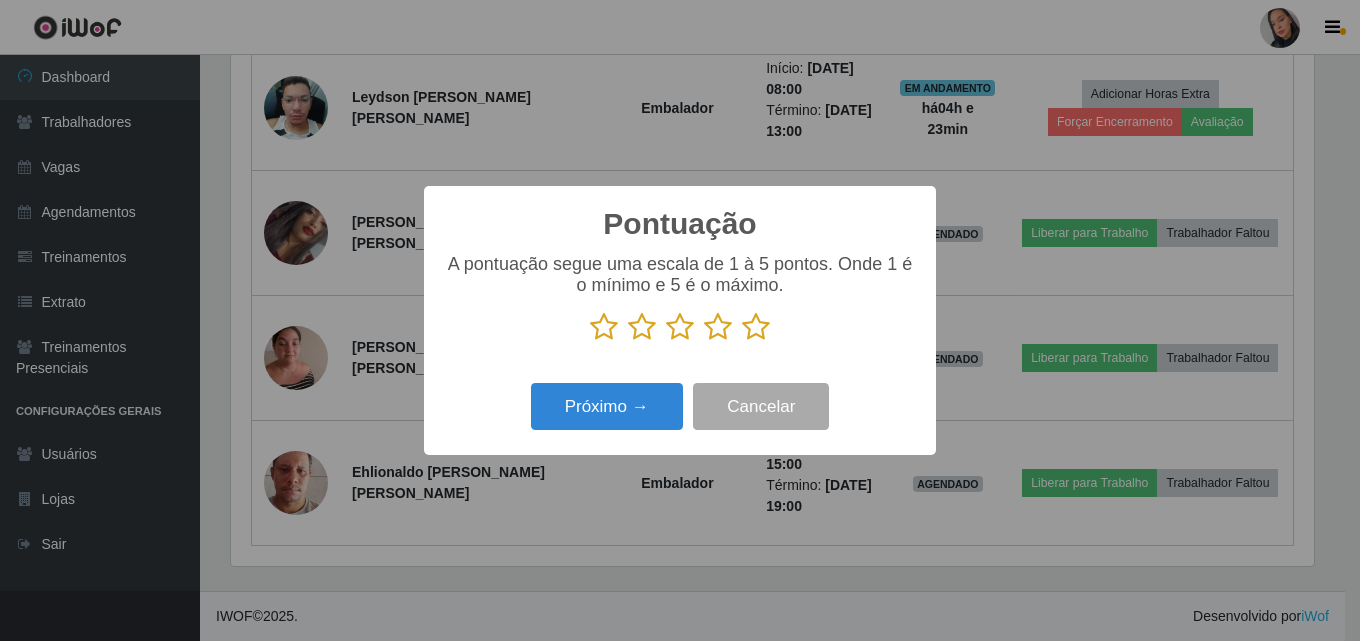 click at bounding box center [756, 327] 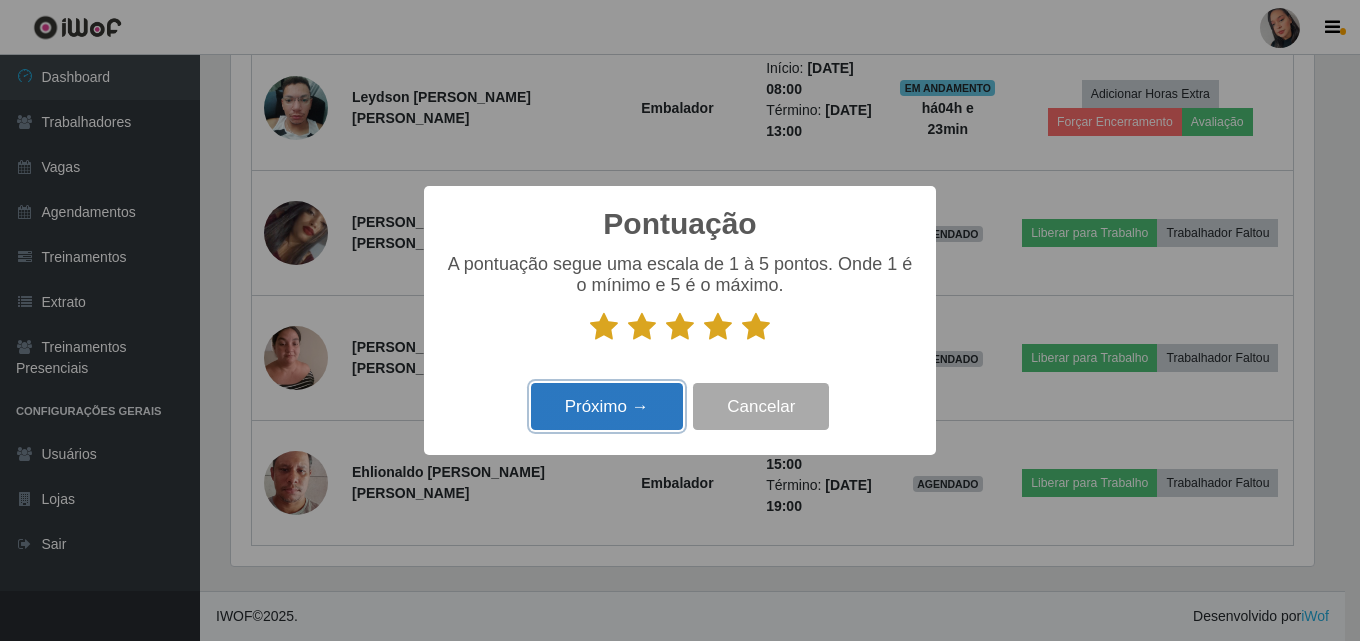 click on "Próximo →" at bounding box center (607, 406) 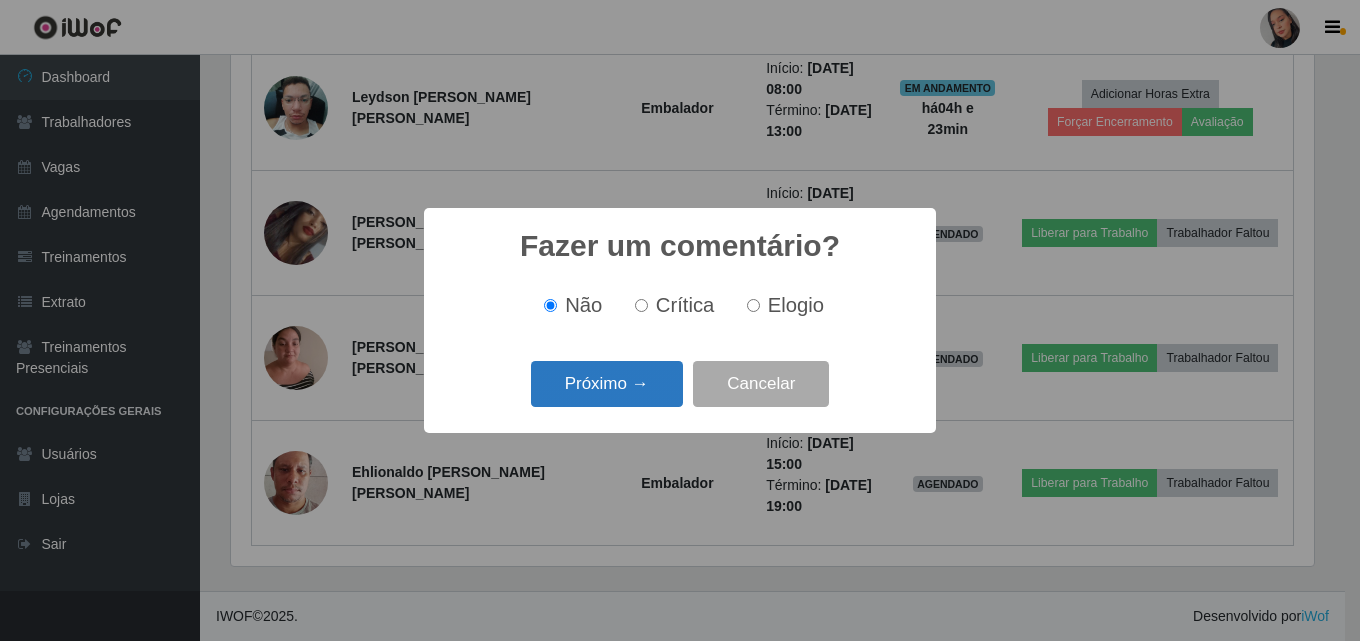 click on "Próximo →" at bounding box center (607, 384) 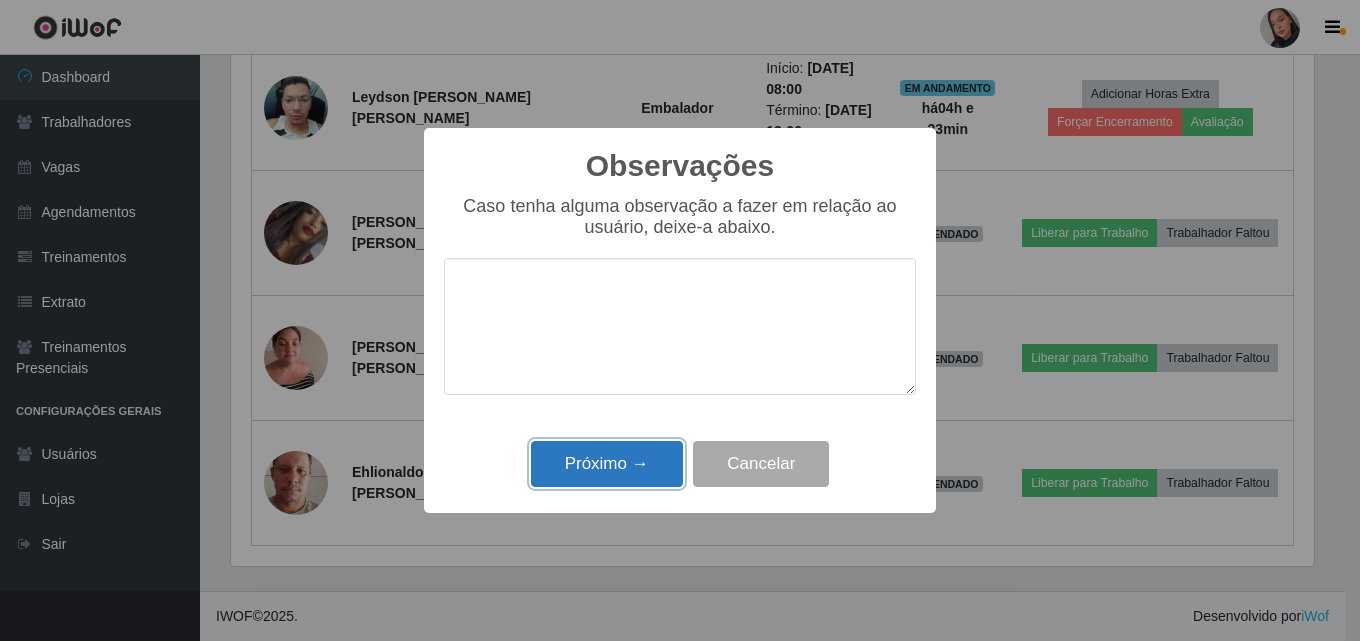 click on "Próximo →" at bounding box center (607, 464) 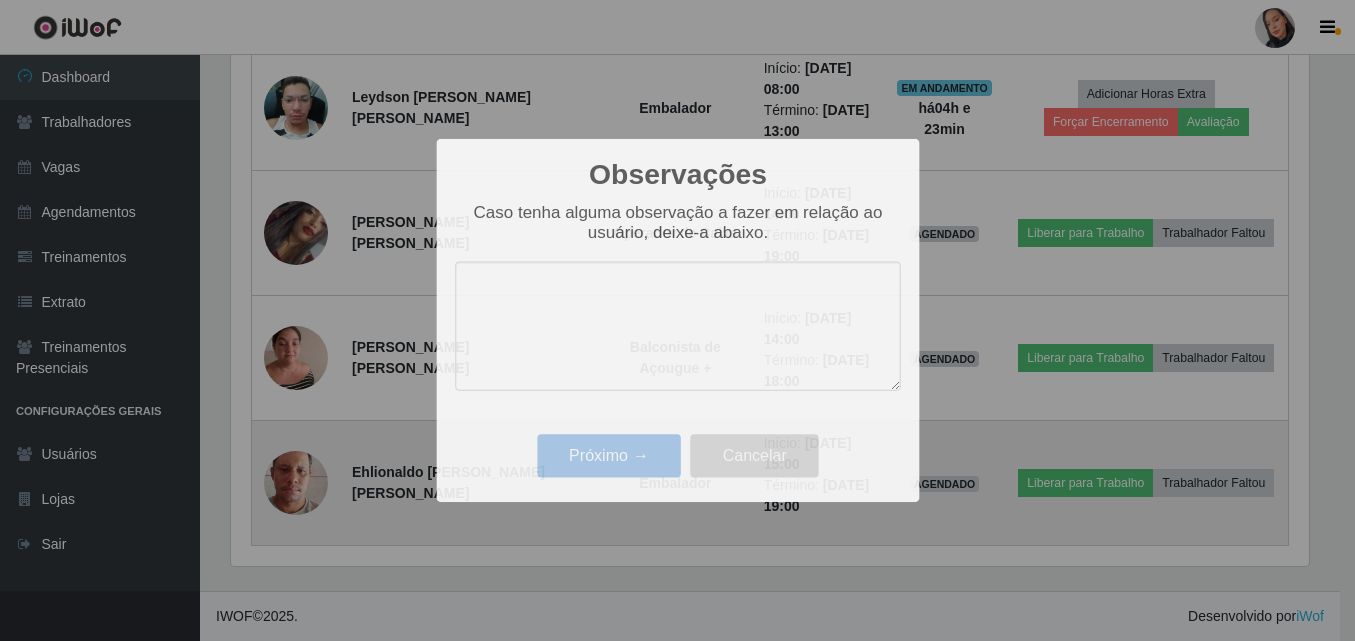 scroll, scrollTop: 999585, scrollLeft: 998907, axis: both 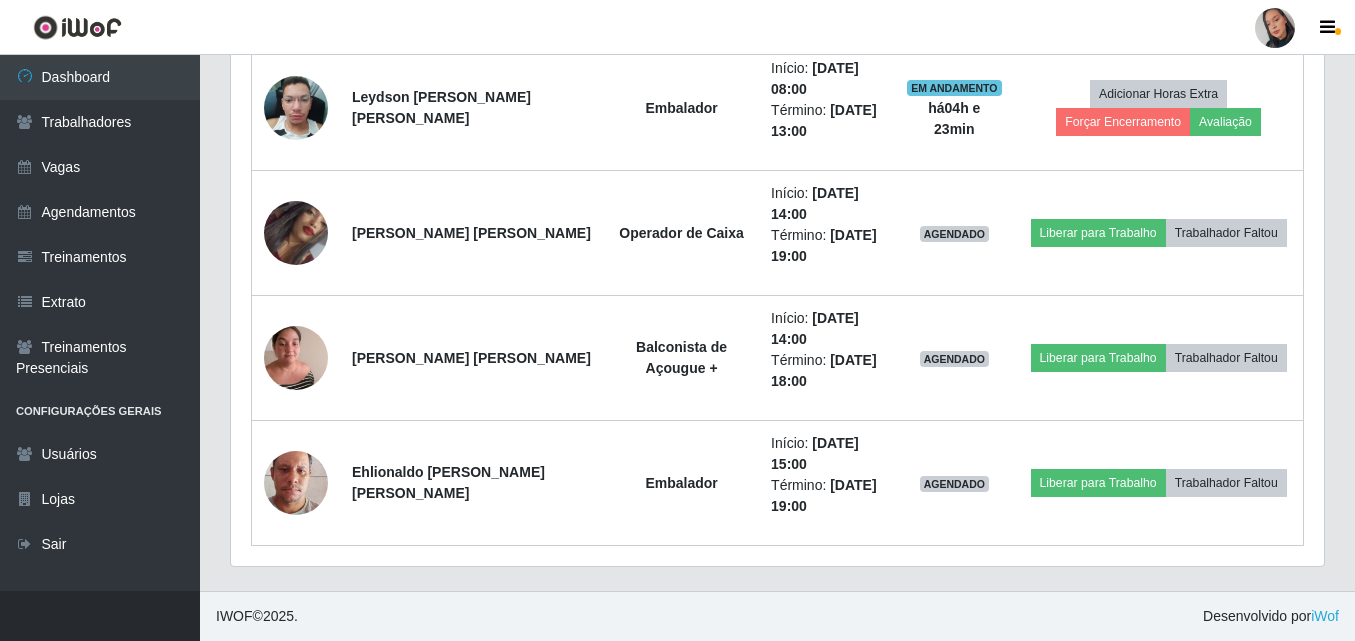 click at bounding box center [1275, 28] 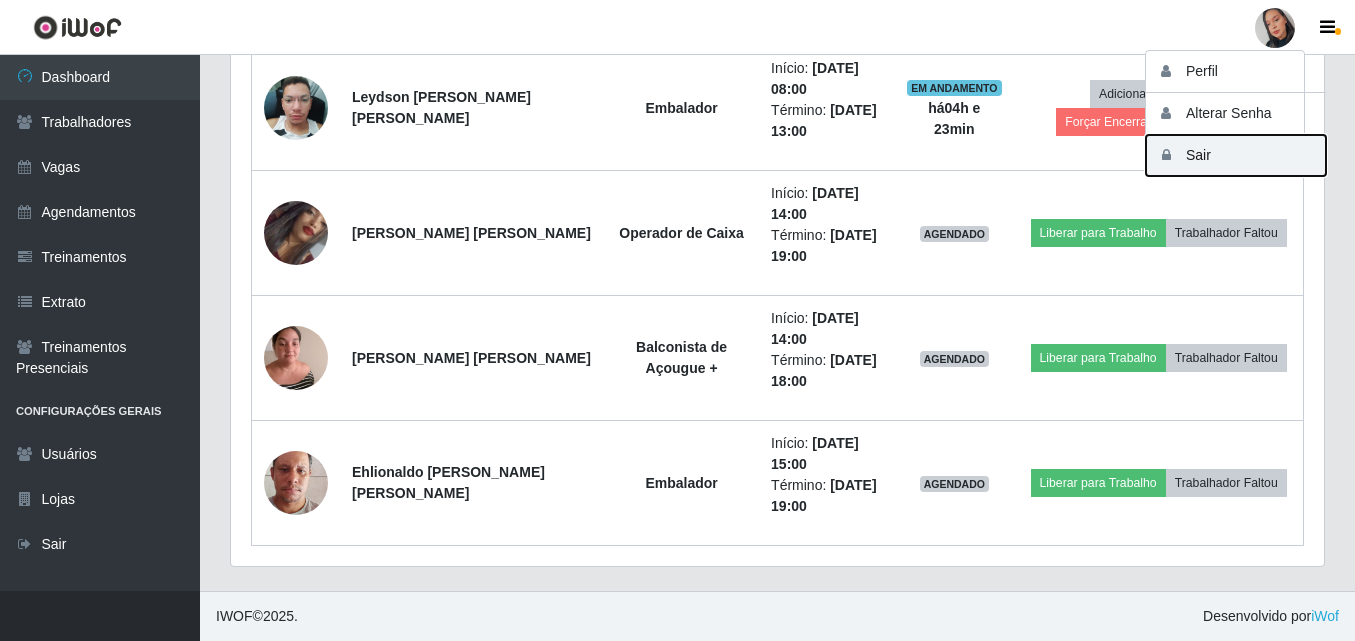 click on "Sair" at bounding box center [1236, 155] 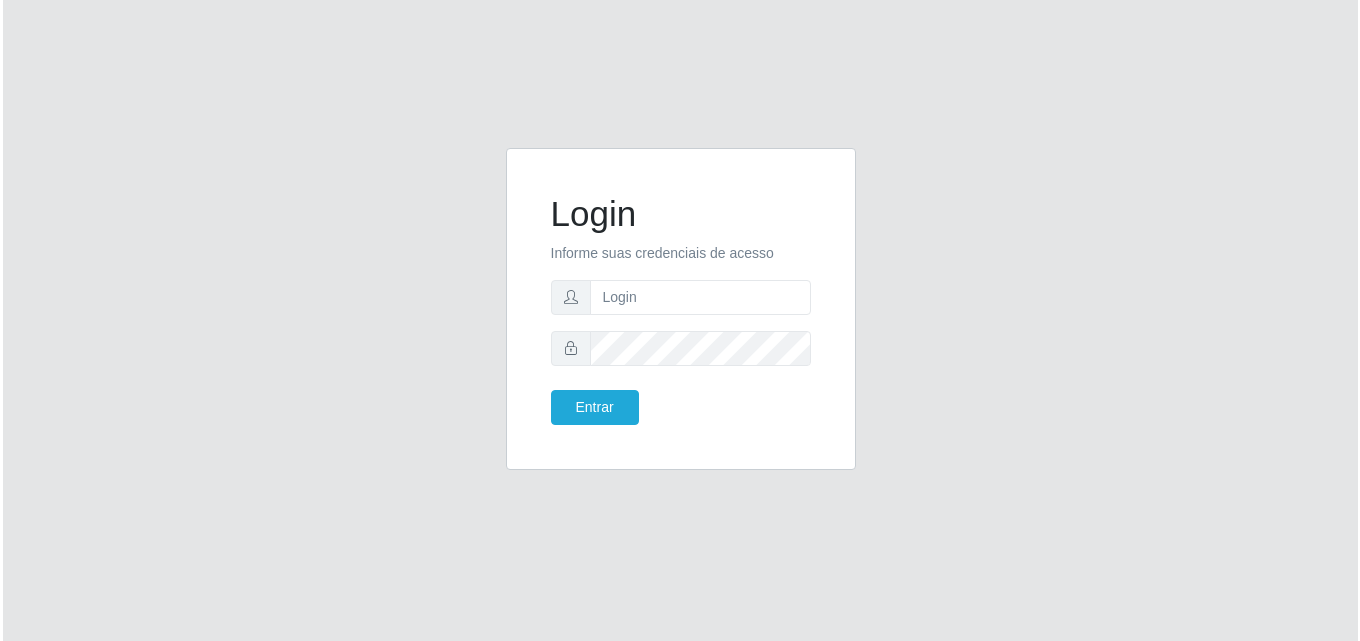 scroll, scrollTop: 0, scrollLeft: 0, axis: both 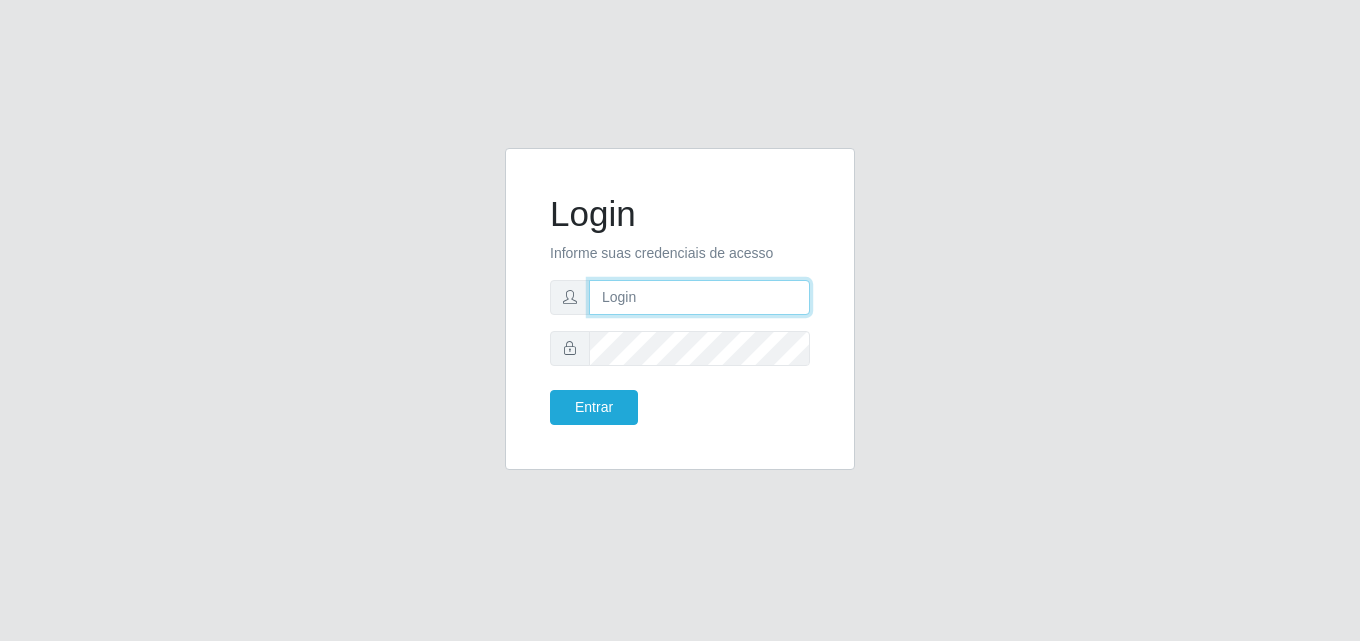 click at bounding box center [699, 297] 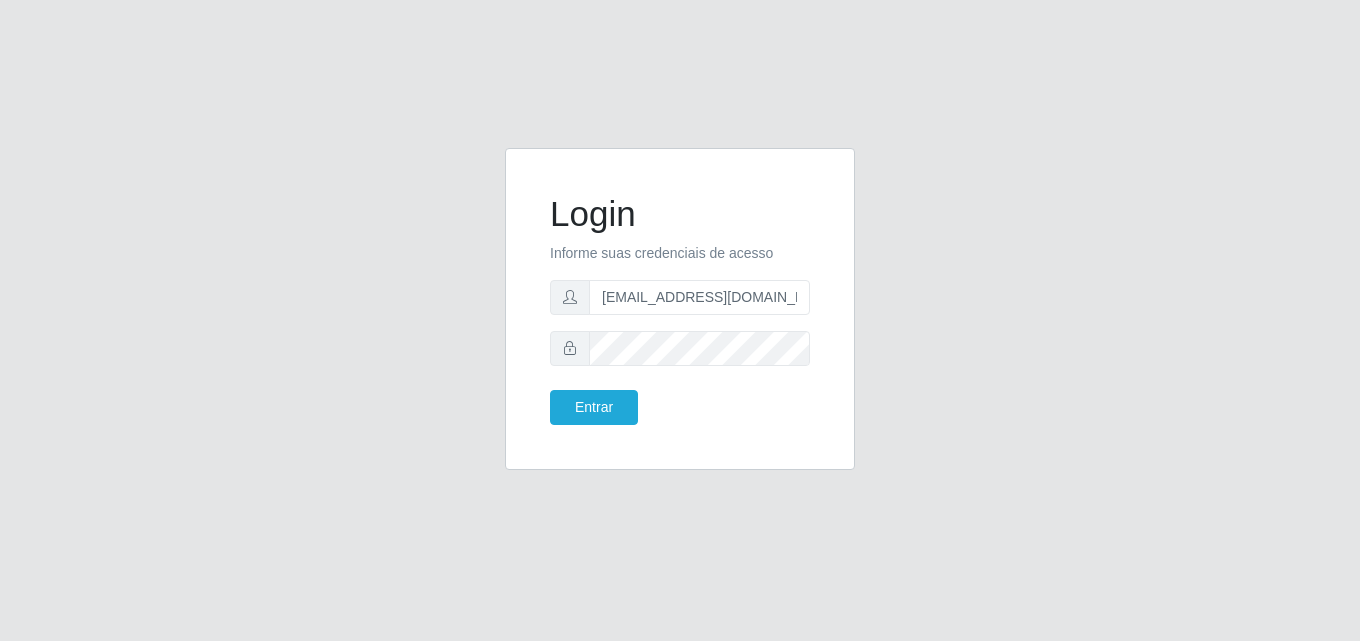 click on "Login Informe suas credenciais de acesso vitoria.justino123456@gmail.com Entrar" at bounding box center [680, 309] 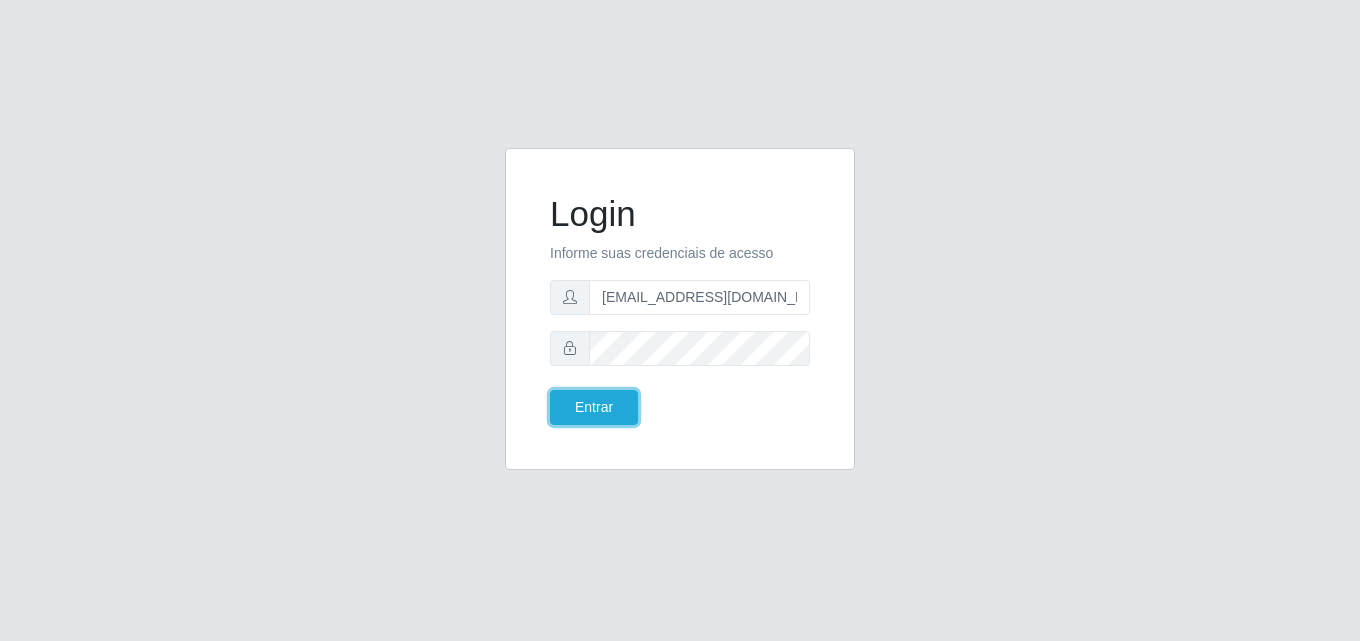type 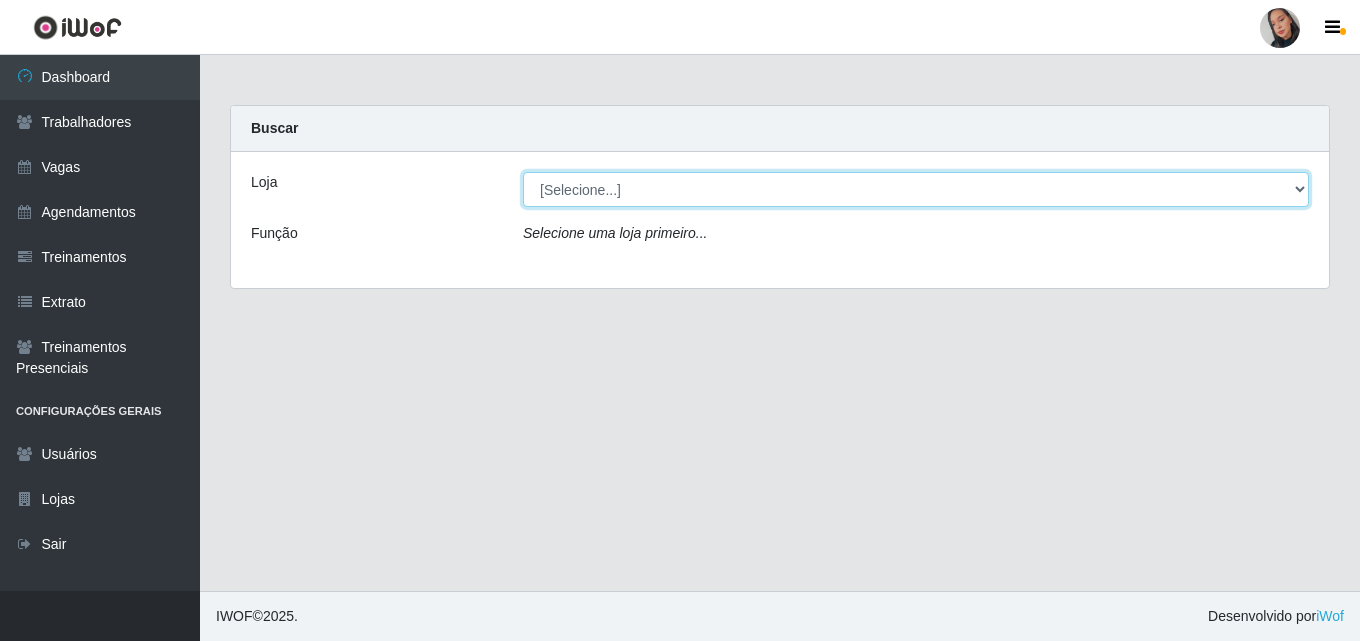 click on "[Selecione...] Supermercado [GEOGRAPHIC_DATA]" at bounding box center (916, 189) 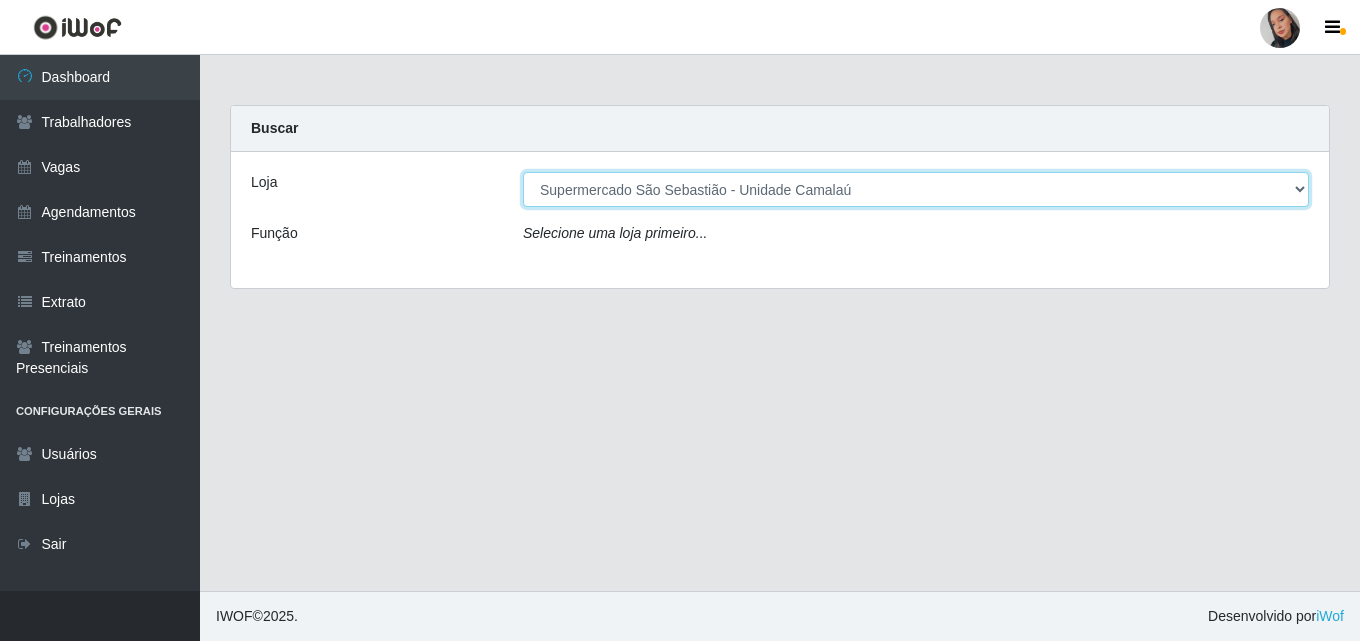 click on "[Selecione...] Supermercado [GEOGRAPHIC_DATA]" at bounding box center [916, 189] 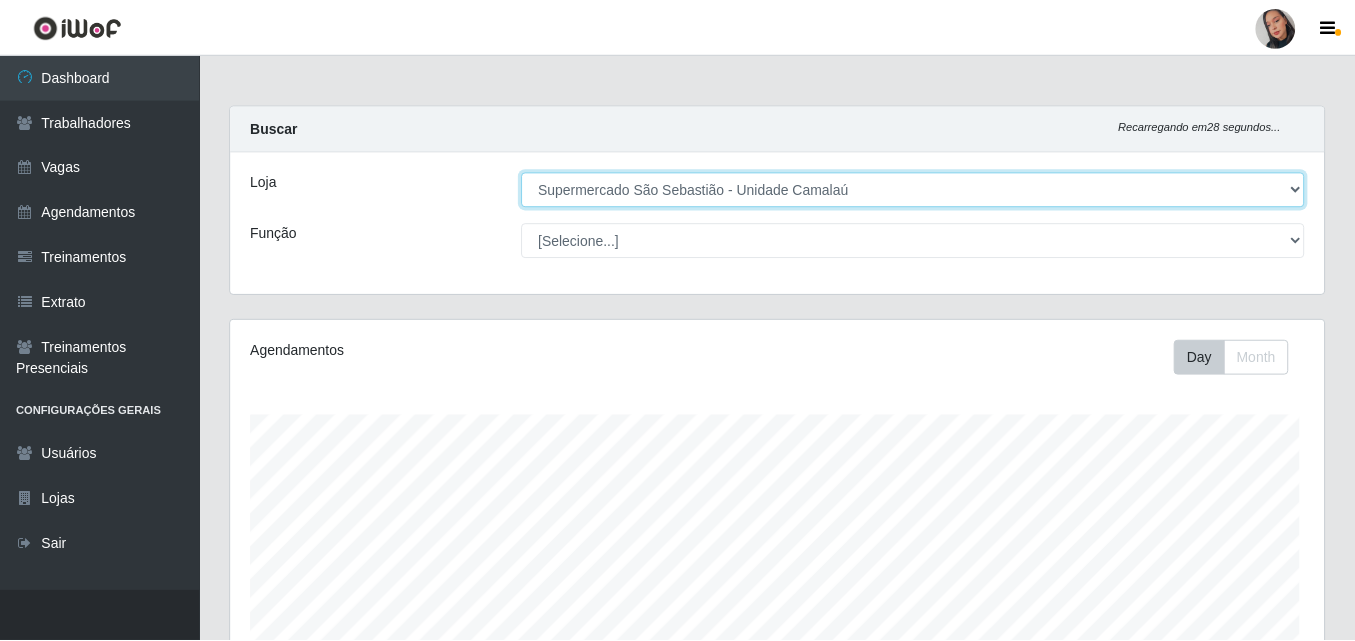 scroll, scrollTop: 700, scrollLeft: 0, axis: vertical 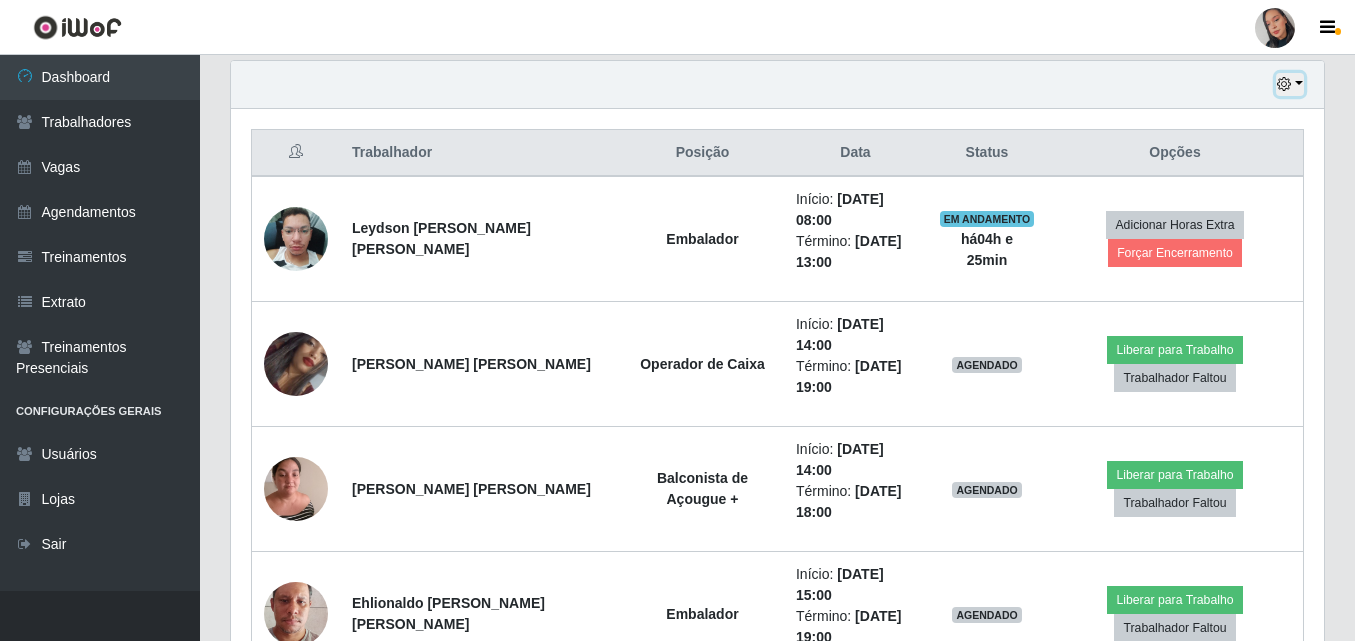 click at bounding box center [1284, 84] 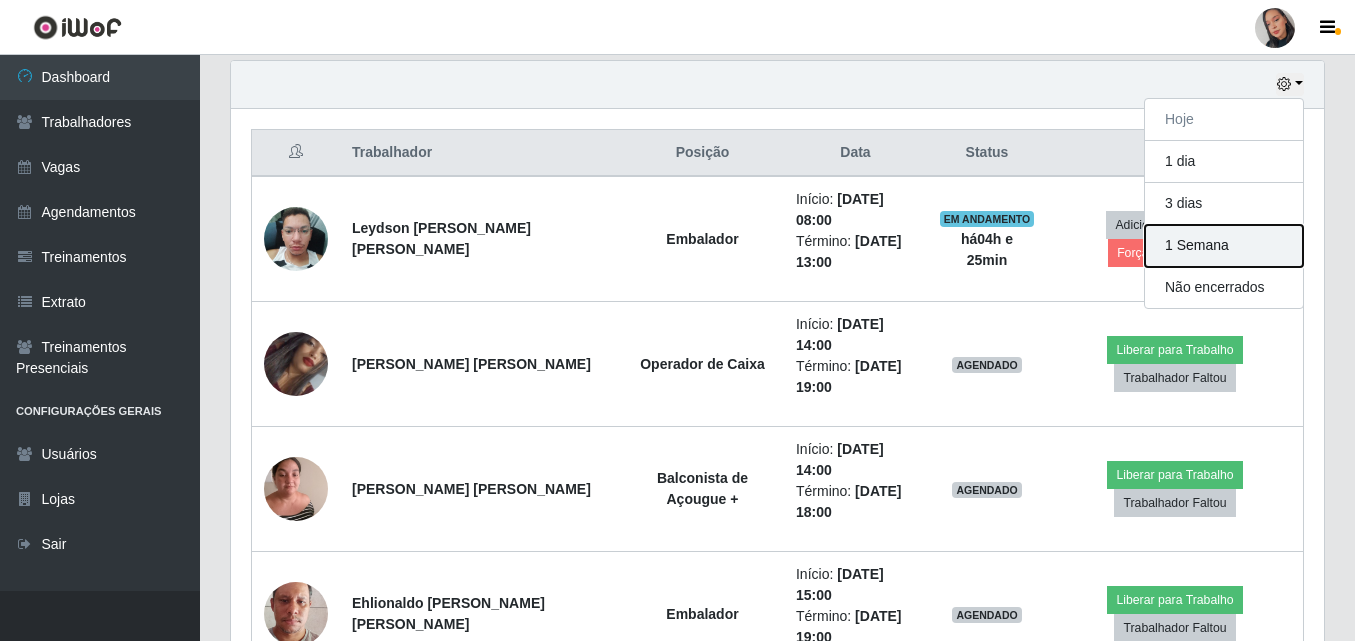 click on "1 Semana" at bounding box center (1224, 246) 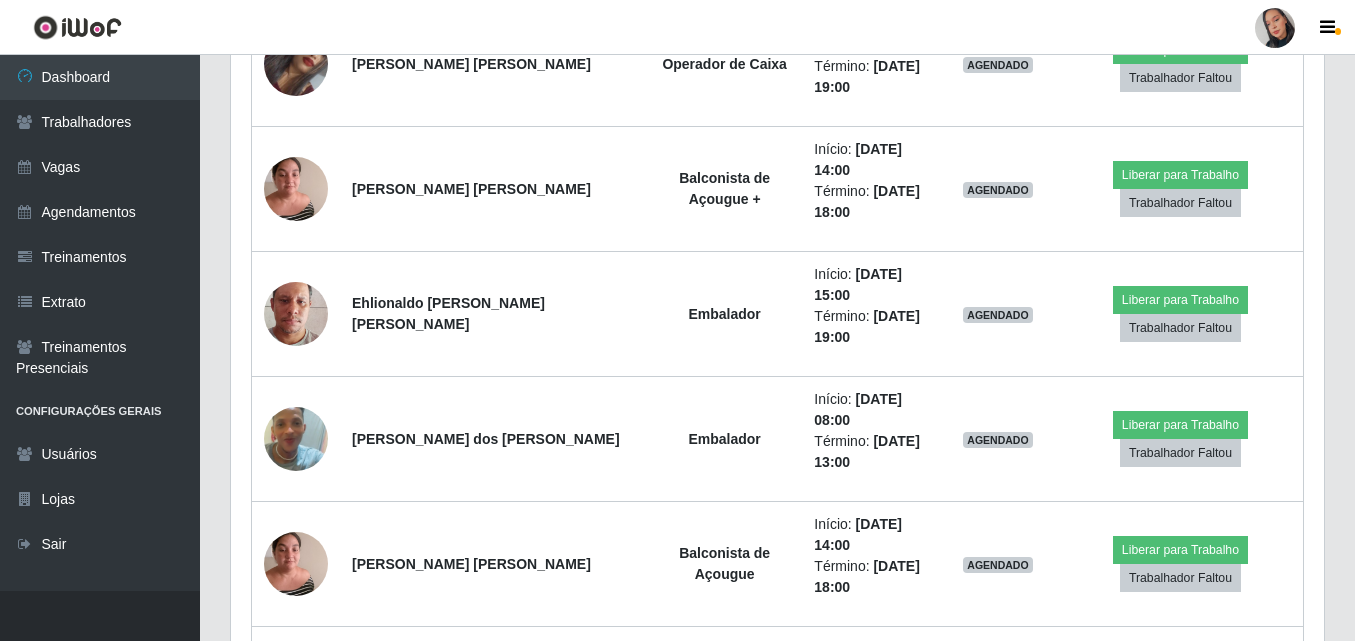 scroll, scrollTop: 1100, scrollLeft: 0, axis: vertical 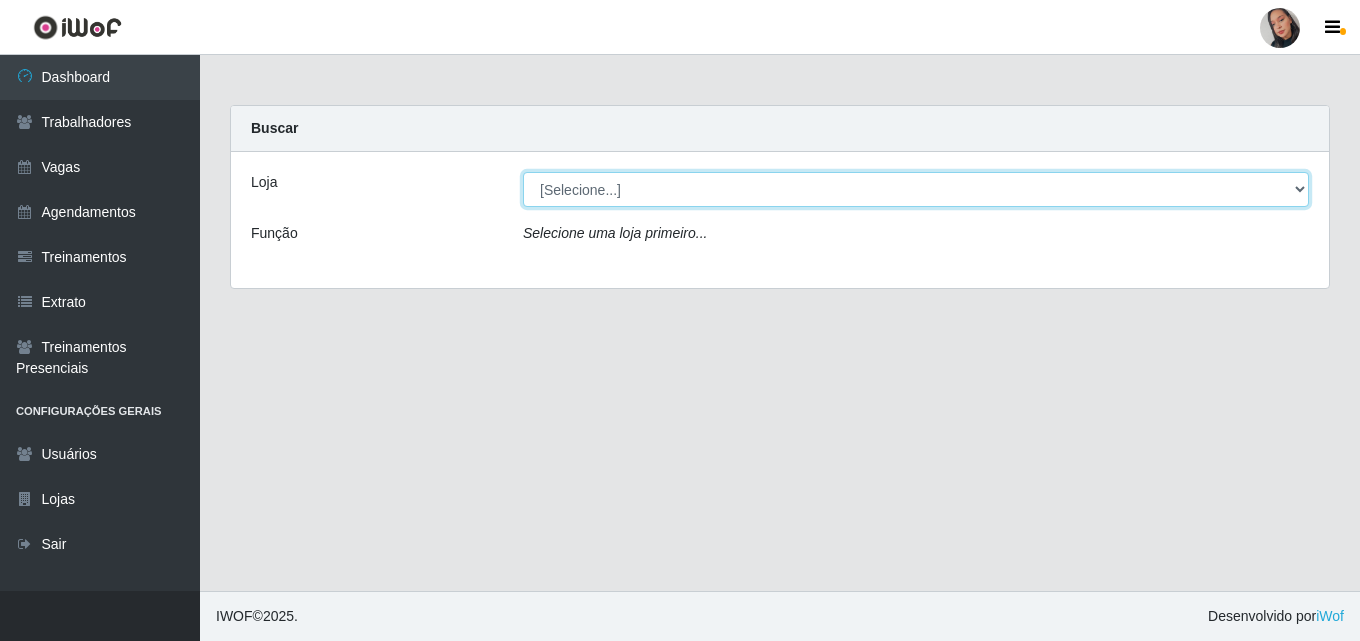 click on "[Selecione...] Supermercado [GEOGRAPHIC_DATA]" at bounding box center (916, 189) 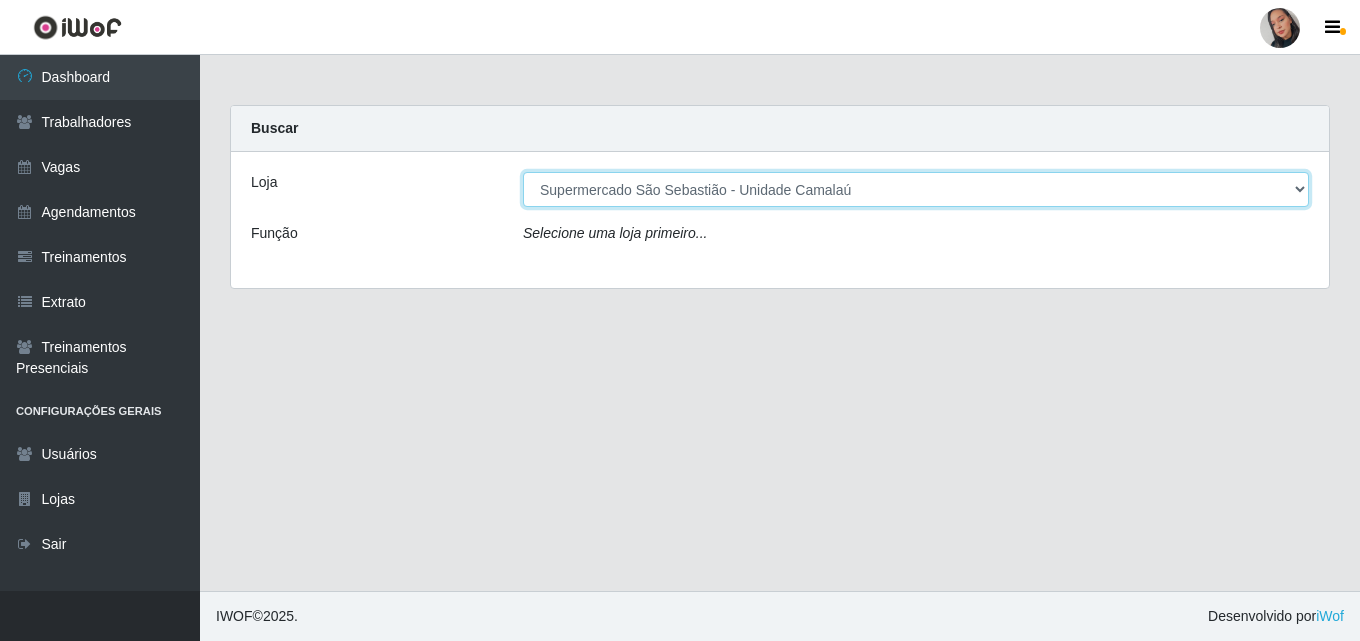 click on "[Selecione...] Supermercado [GEOGRAPHIC_DATA]" at bounding box center (916, 189) 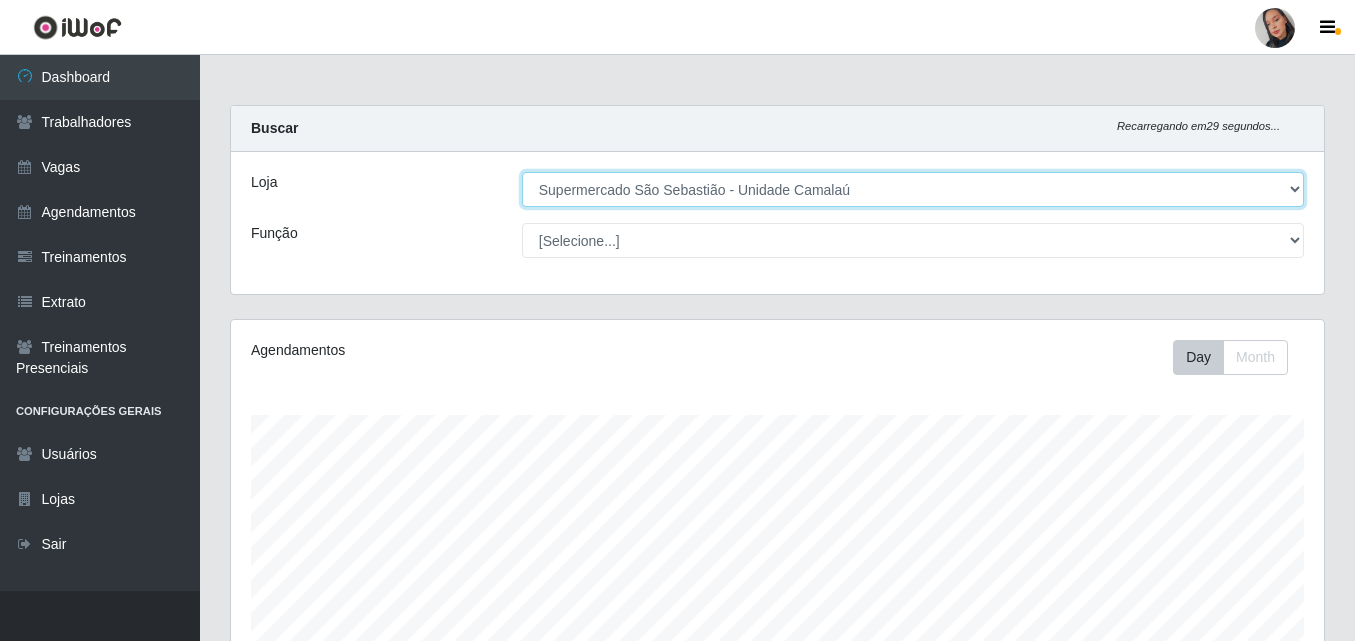 scroll, scrollTop: 999585, scrollLeft: 998907, axis: both 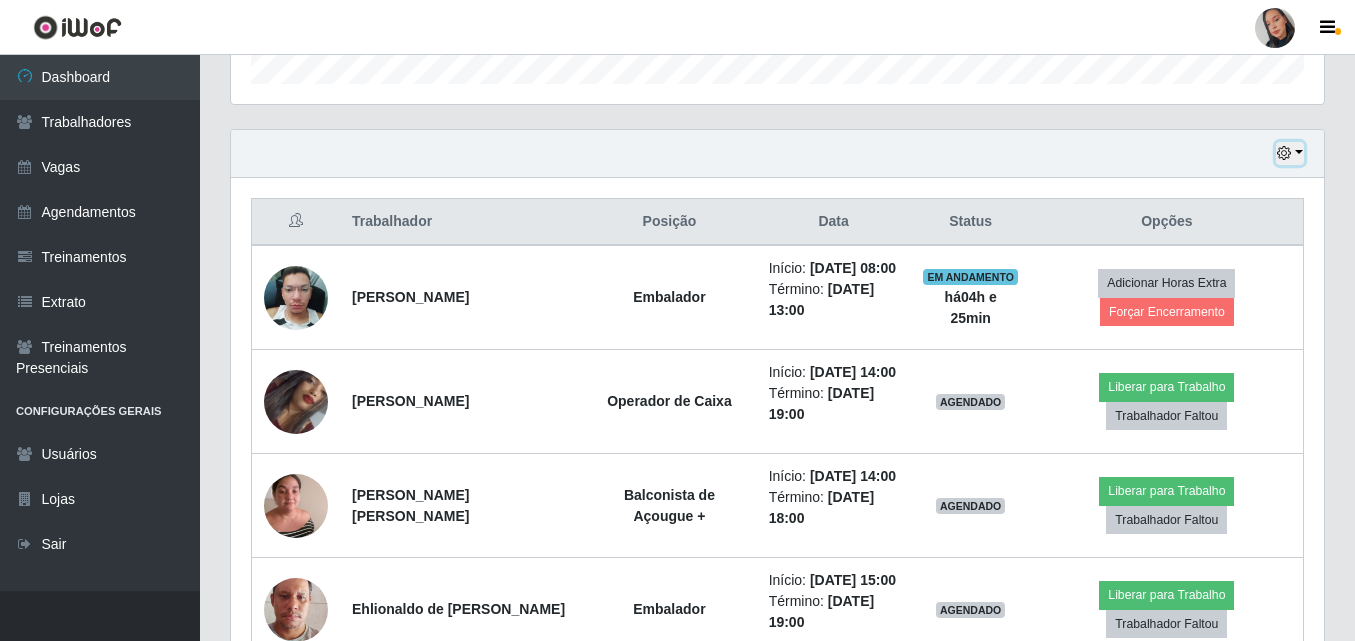 click at bounding box center (1290, 153) 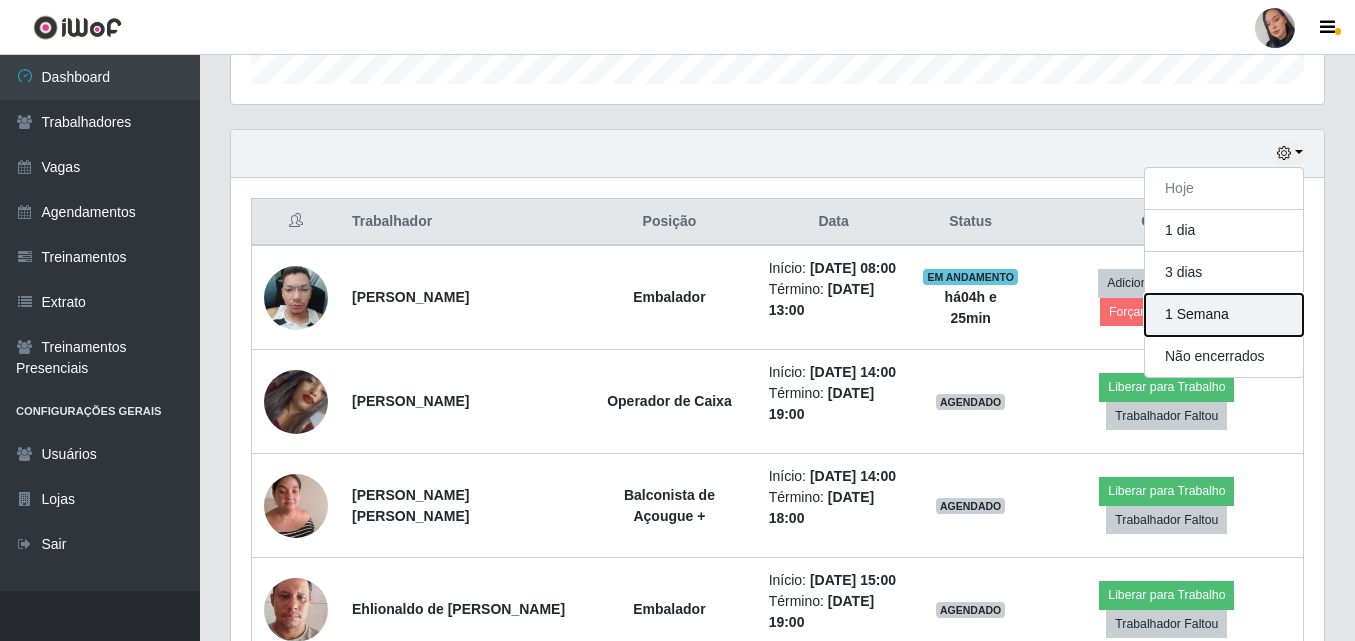 click on "1 Semana" at bounding box center [1224, 315] 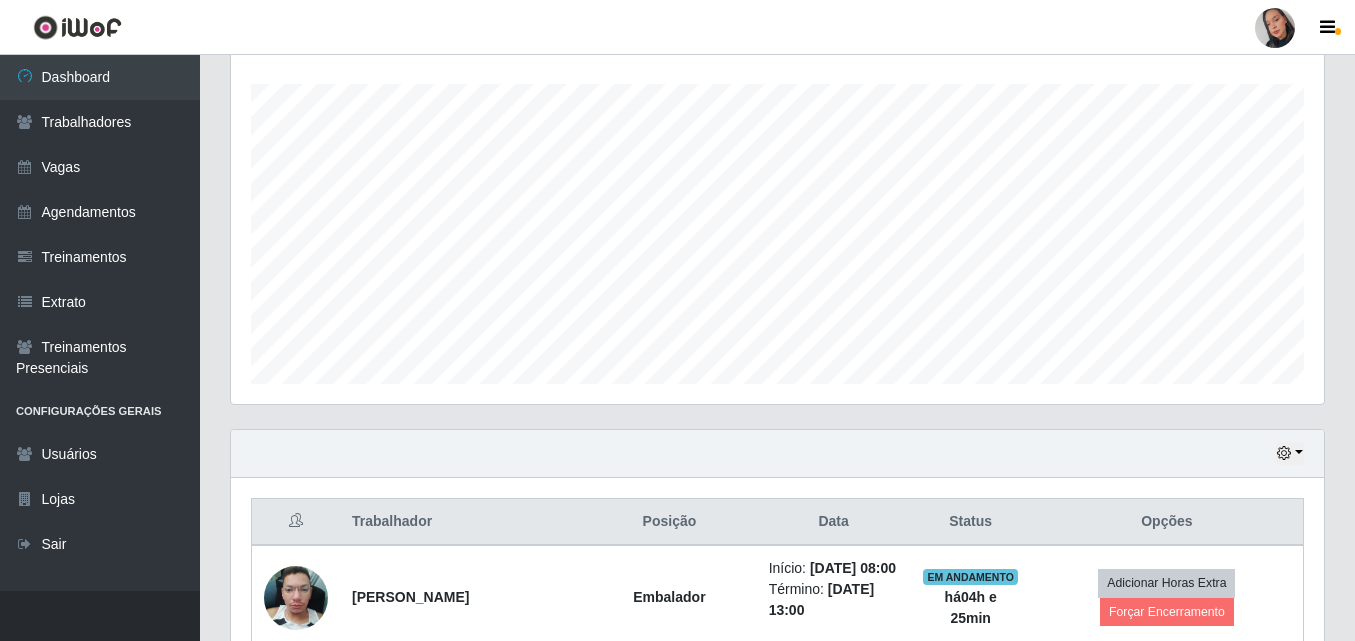 scroll, scrollTop: 631, scrollLeft: 0, axis: vertical 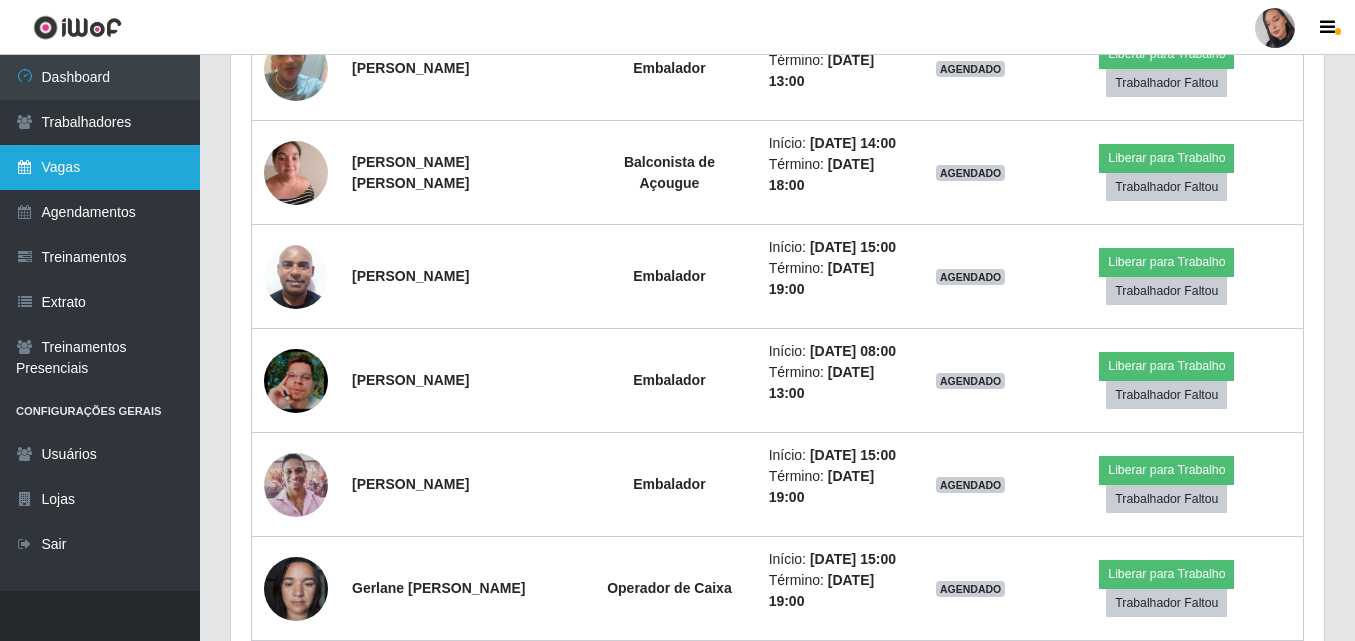 click on "Vagas" at bounding box center [100, 167] 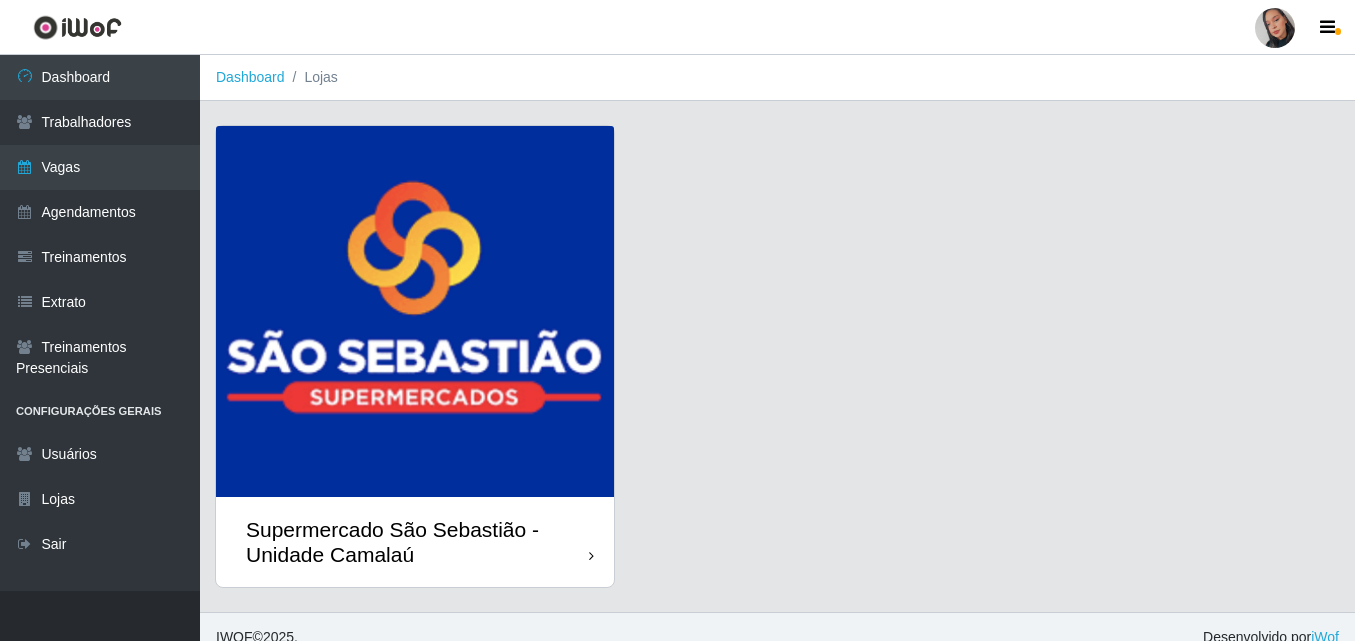click on "Supermercado São Sebastião - Unidade Camalaú" at bounding box center [415, 542] 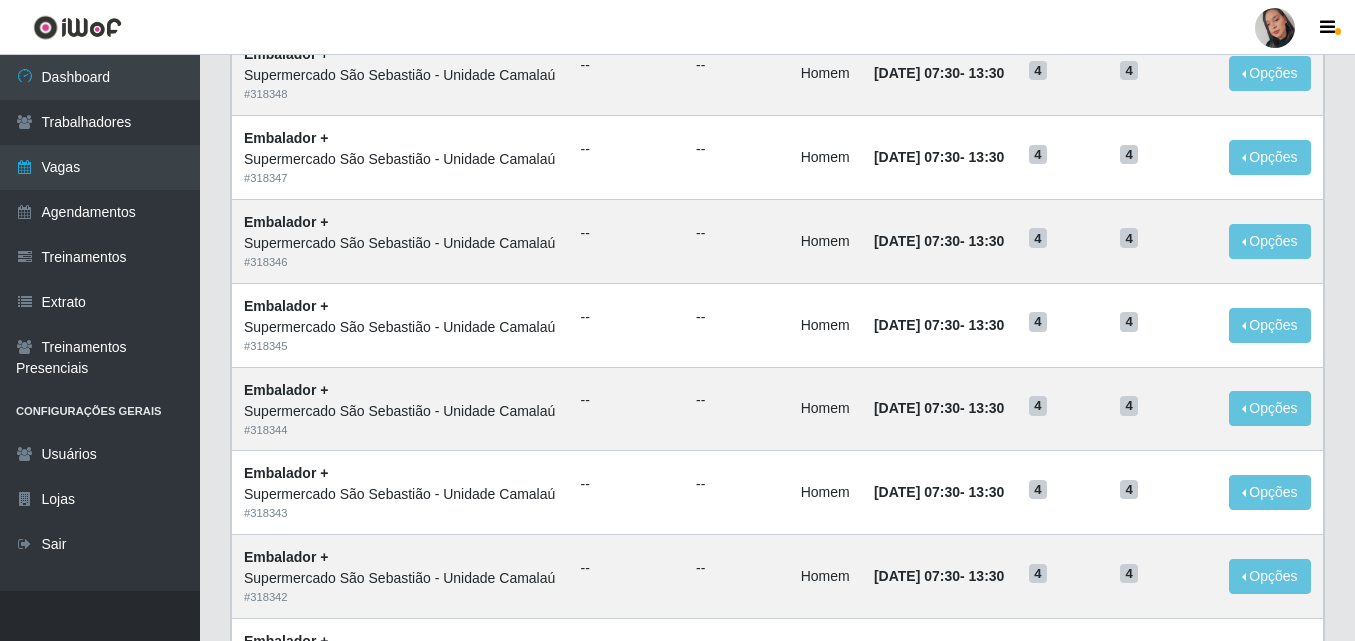 scroll, scrollTop: 0, scrollLeft: 0, axis: both 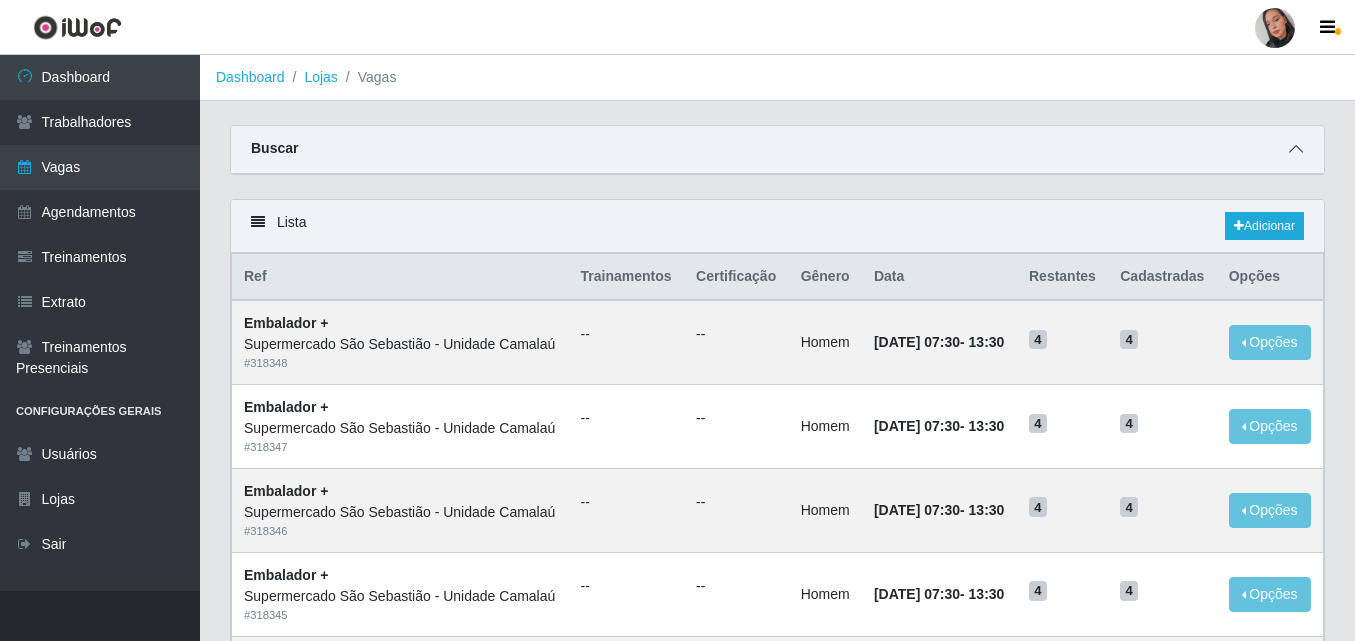 click at bounding box center [1296, 149] 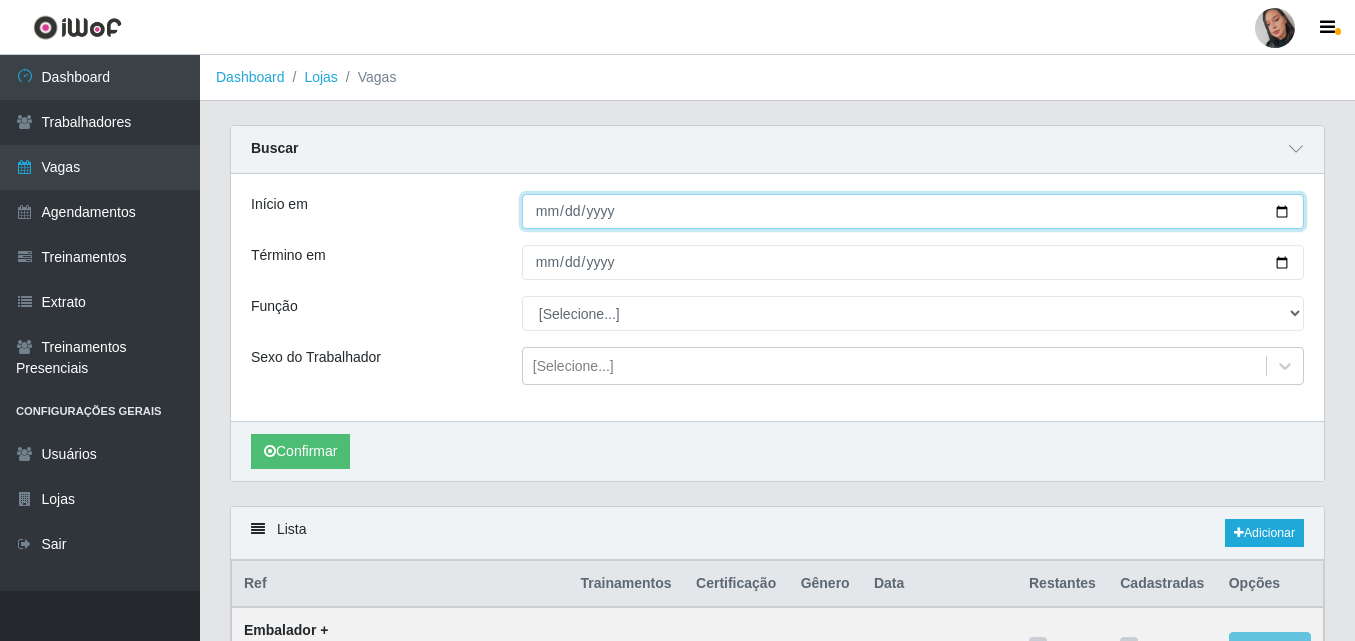 click on "Início em" at bounding box center [913, 211] 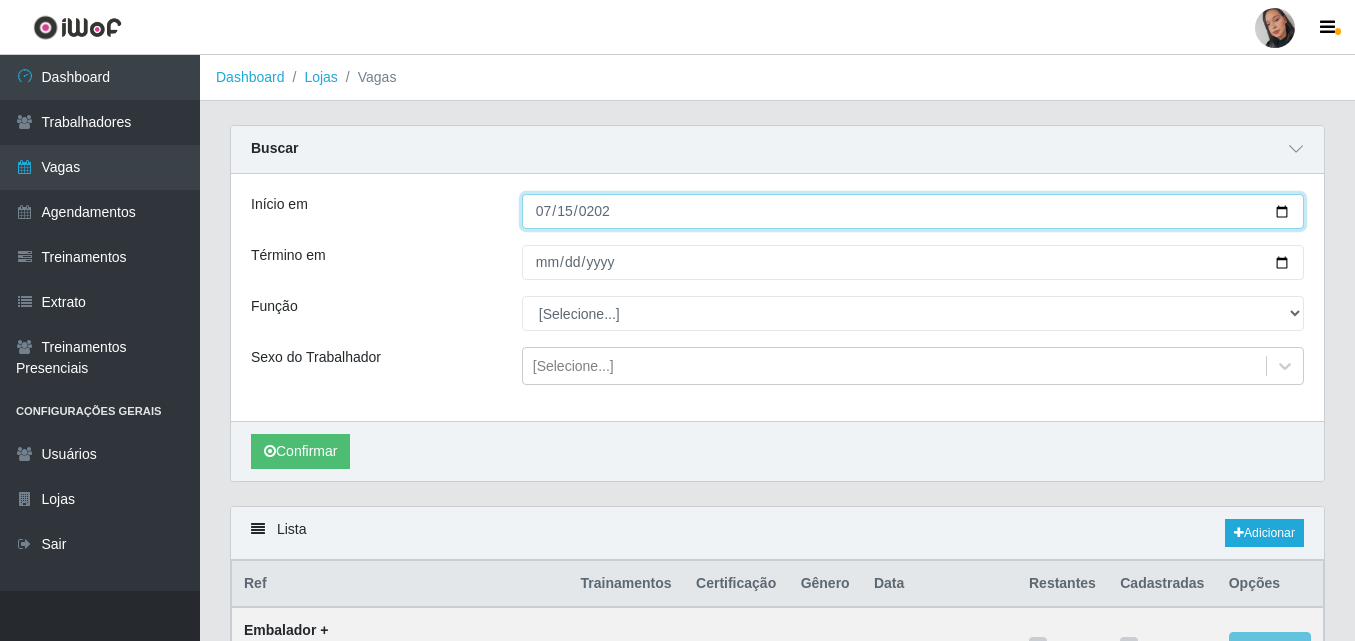 type on "[DATE]" 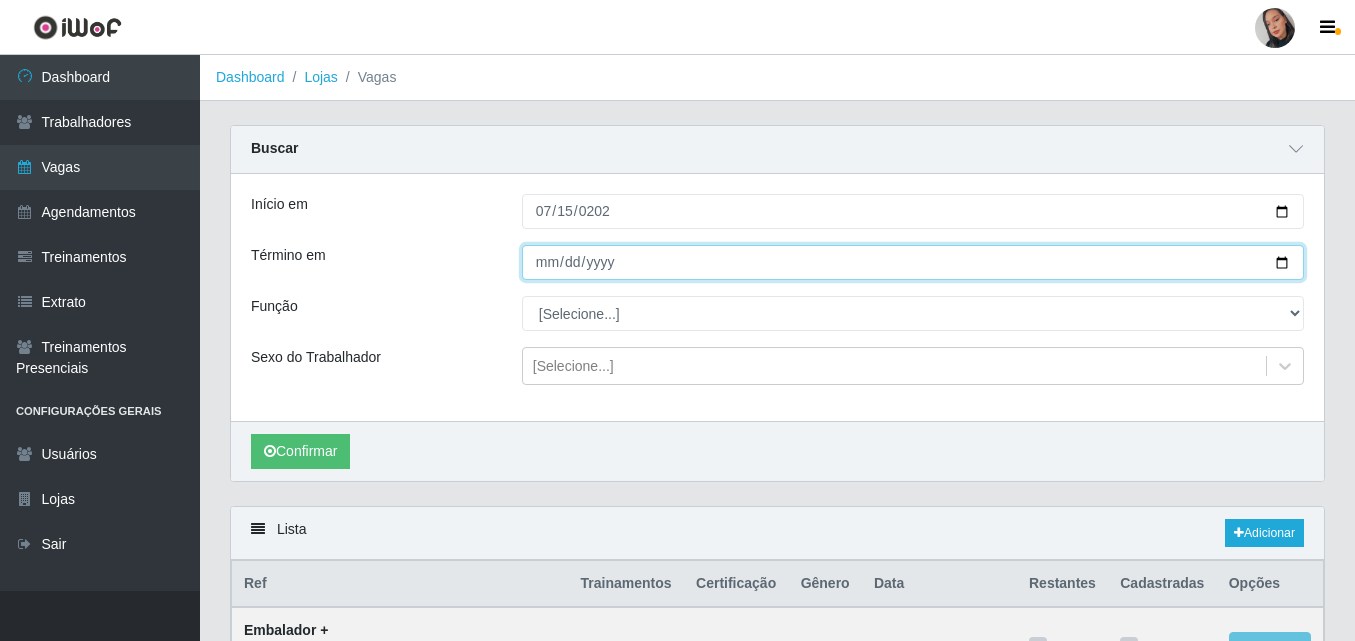 click on "Término em" at bounding box center [913, 262] 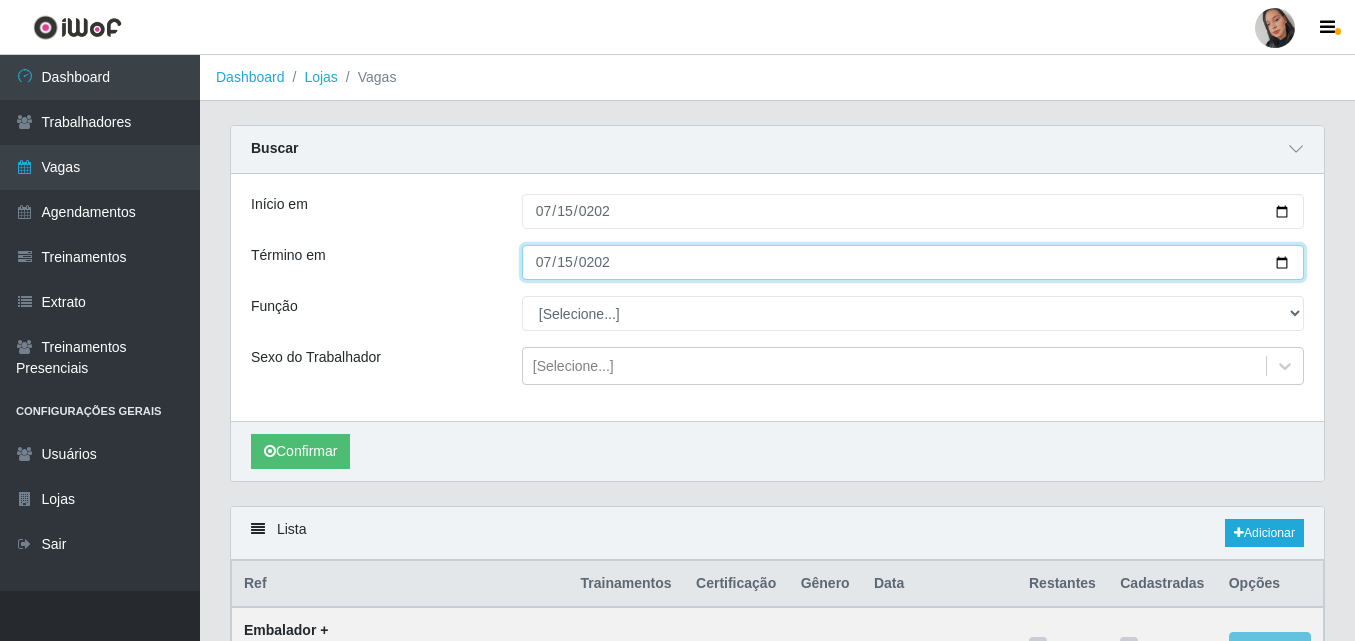 type on "[DATE]" 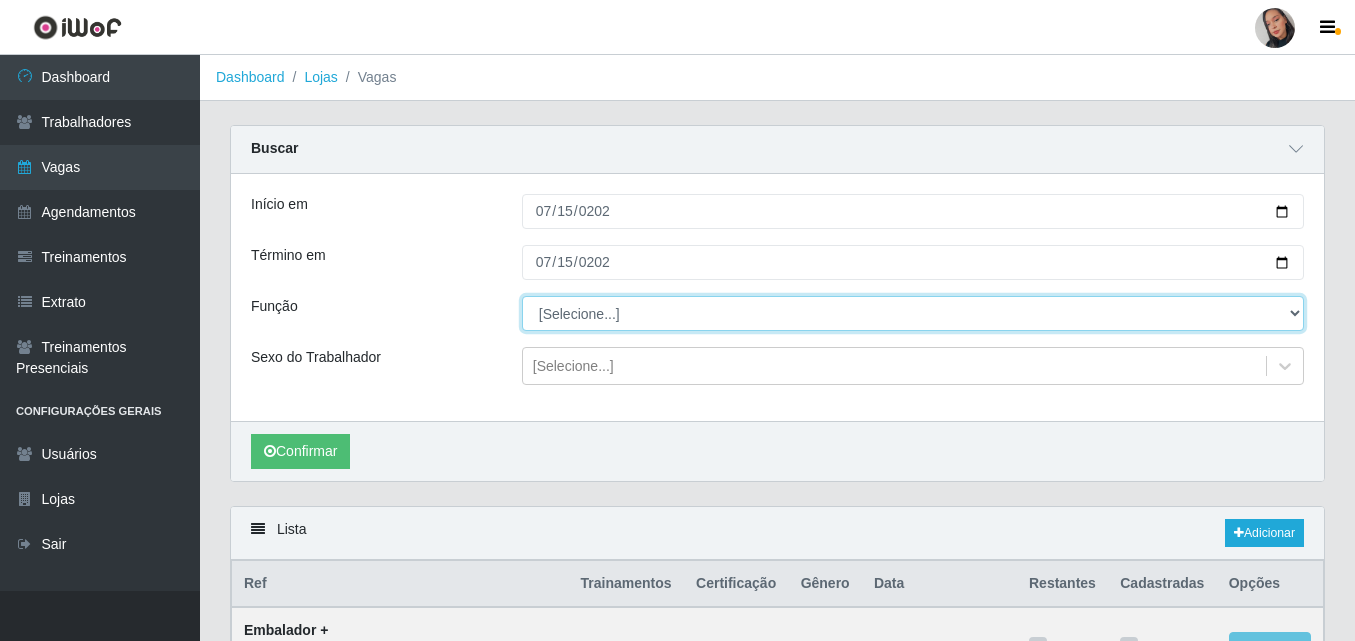 click on "[Selecione...] ASG ASG + ASG ++ Auxiliar de entrega + Auxiliar de entrega ++ Auxiliar de Estacionamento Auxiliar de Estacionamento + Auxiliar de Estacionamento ++ Auxiliar de [GEOGRAPHIC_DATA] Auxiliar de Estoque + Auxiliar de Estoque ++ Balconista Balconista + Balconista ++ Balconista de Açougue  Balconista de Açougue + Balconista de Açougue ++ Embalador Embalador + Embalador ++ Entregador Operador de Caixa Operador de Caixa + Operador de Caixa ++ Repositor  Repositor + Repositor ++" at bounding box center [913, 313] 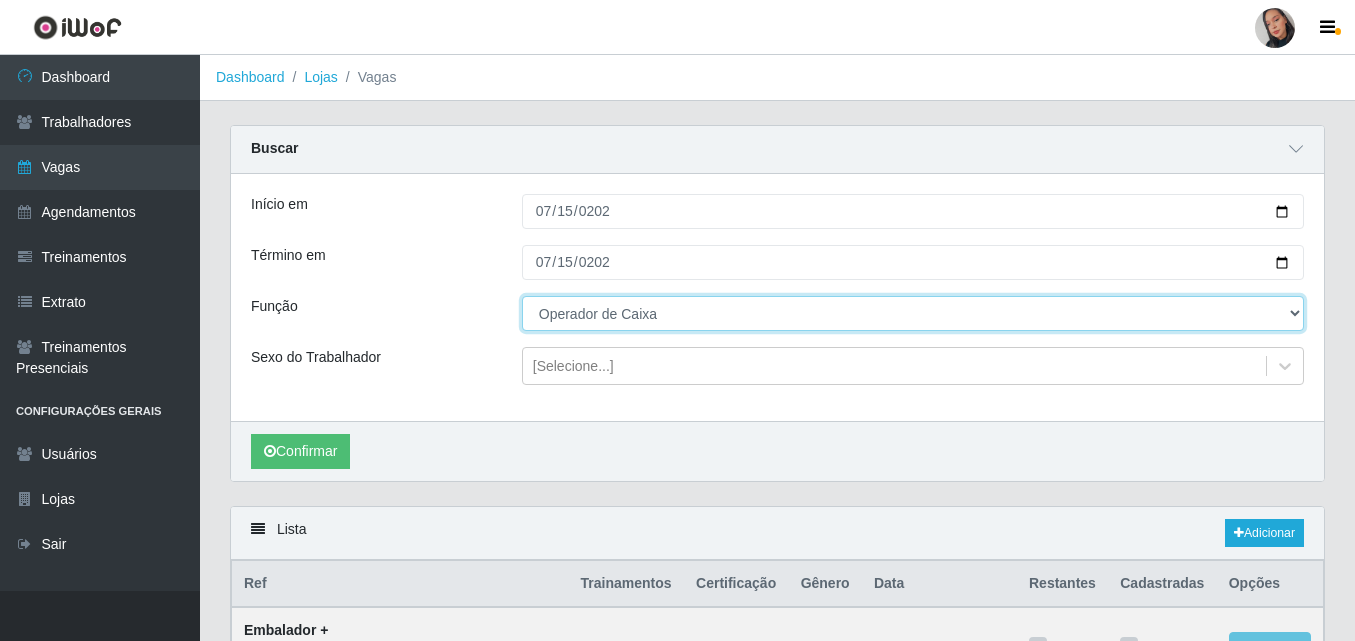 click on "[Selecione...] ASG ASG + ASG ++ Auxiliar de entrega + Auxiliar de entrega ++ Auxiliar de Estacionamento Auxiliar de Estacionamento + Auxiliar de Estacionamento ++ Auxiliar de [GEOGRAPHIC_DATA] Auxiliar de Estoque + Auxiliar de Estoque ++ Balconista Balconista + Balconista ++ Balconista de Açougue  Balconista de Açougue + Balconista de Açougue ++ Embalador Embalador + Embalador ++ Entregador Operador de Caixa Operador de Caixa + Operador de Caixa ++ Repositor  Repositor + Repositor ++" at bounding box center (913, 313) 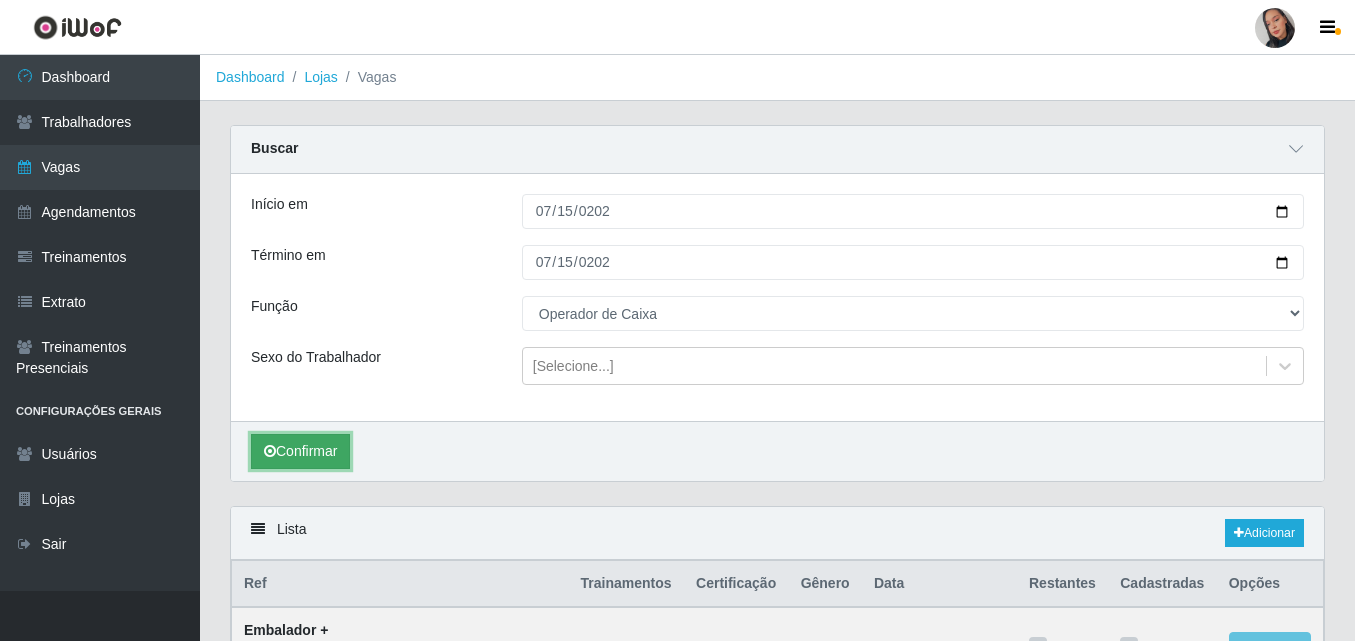 click on "Confirmar" at bounding box center [300, 451] 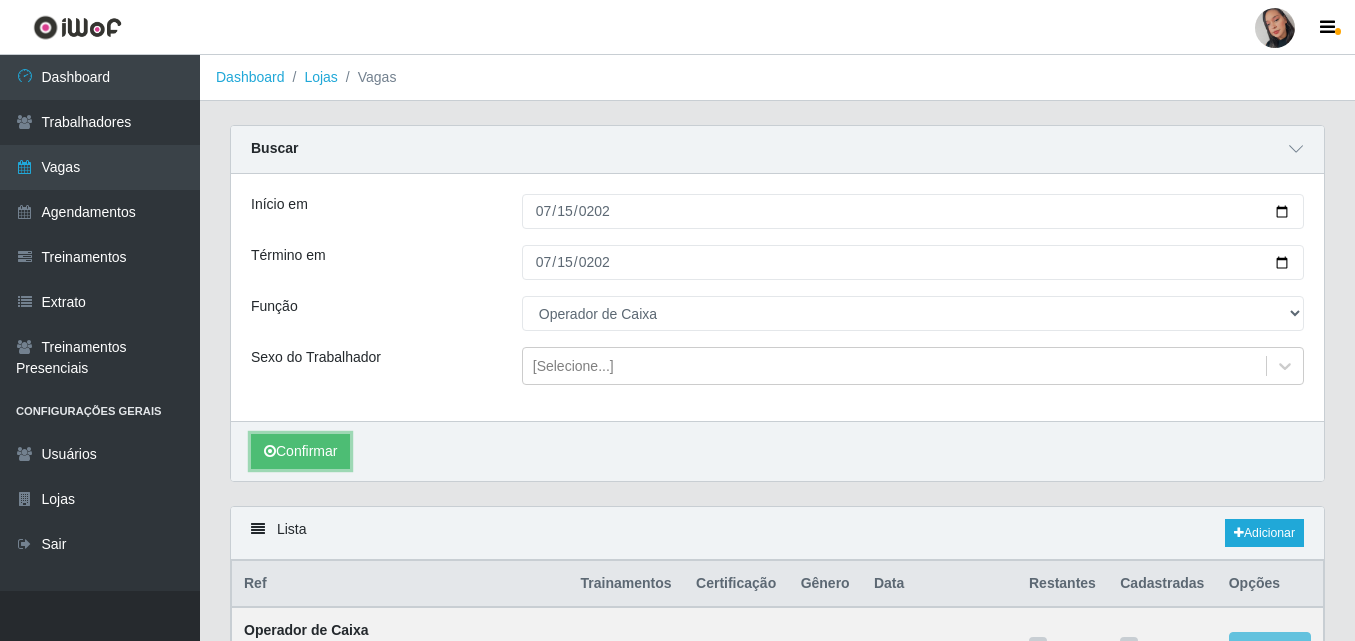 scroll, scrollTop: 200, scrollLeft: 0, axis: vertical 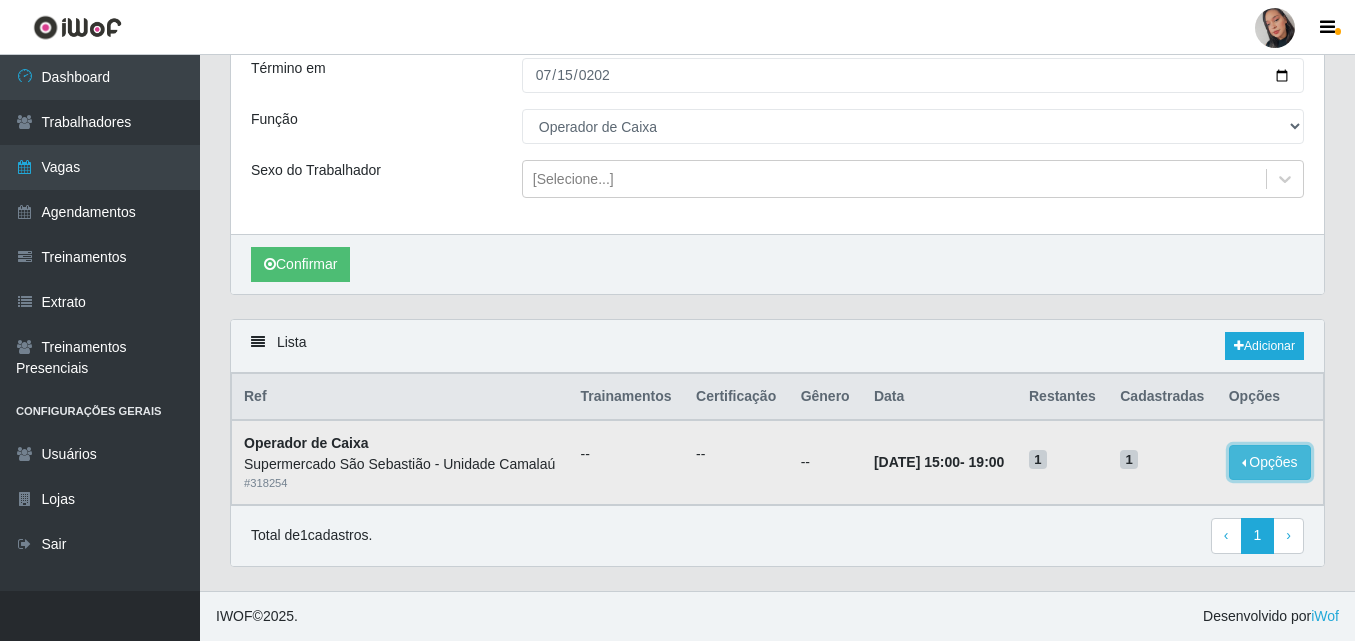 click on "Opções" at bounding box center (1270, 462) 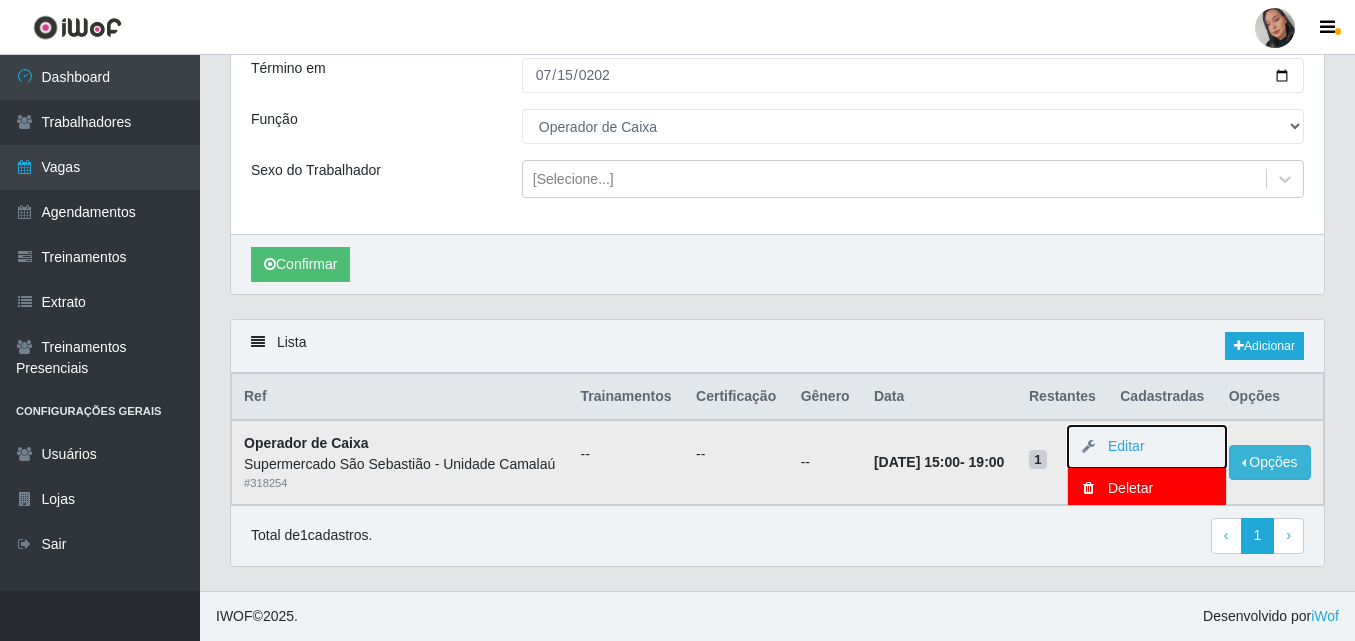 click on "Editar" at bounding box center (1147, 447) 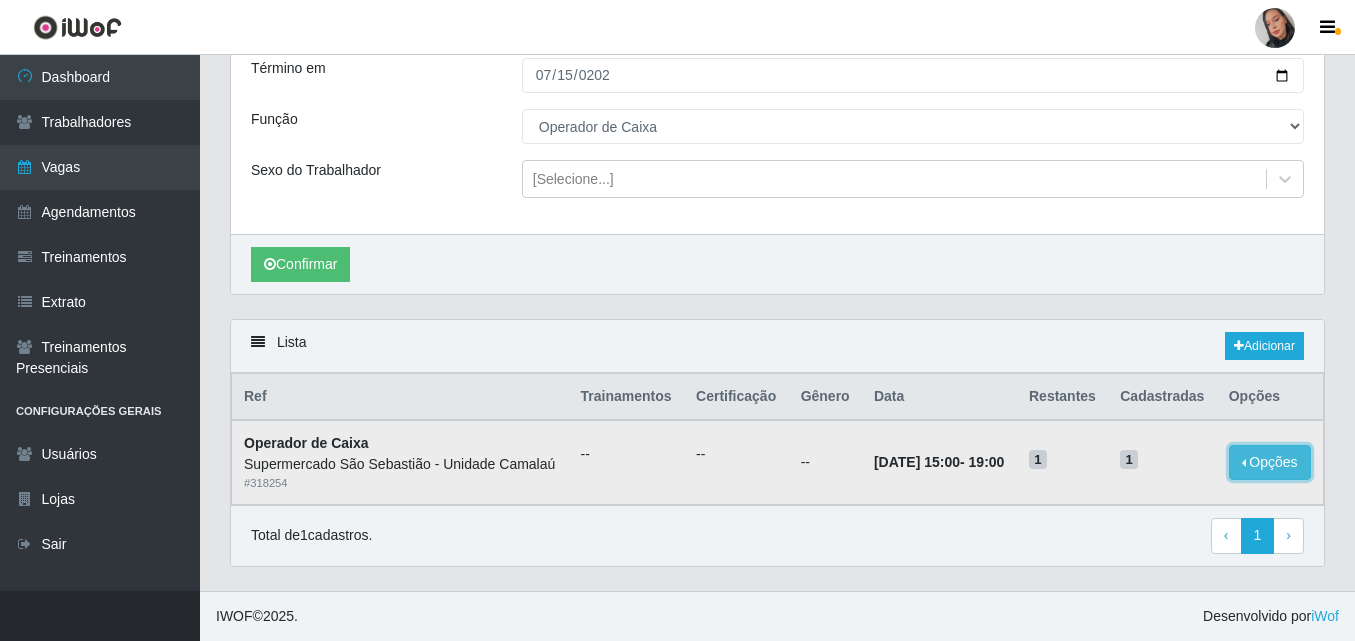 click on "Opções" at bounding box center (1270, 462) 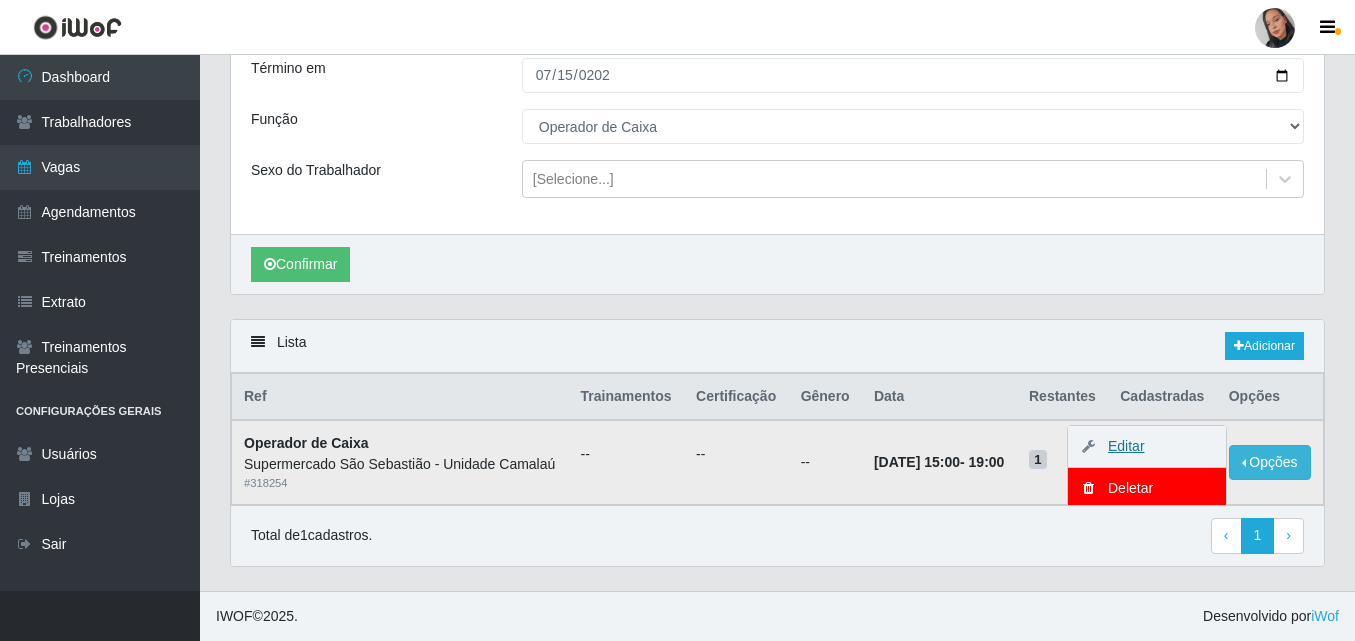 click on "Editar" at bounding box center [1116, 446] 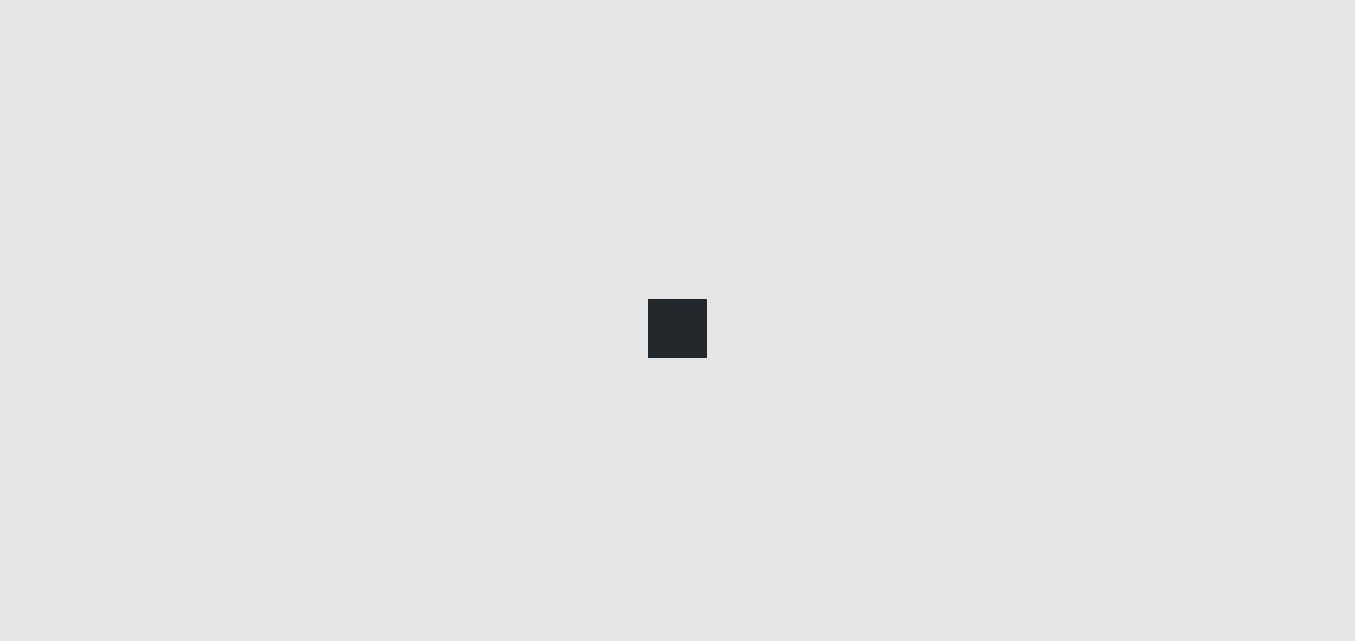 scroll, scrollTop: 0, scrollLeft: 0, axis: both 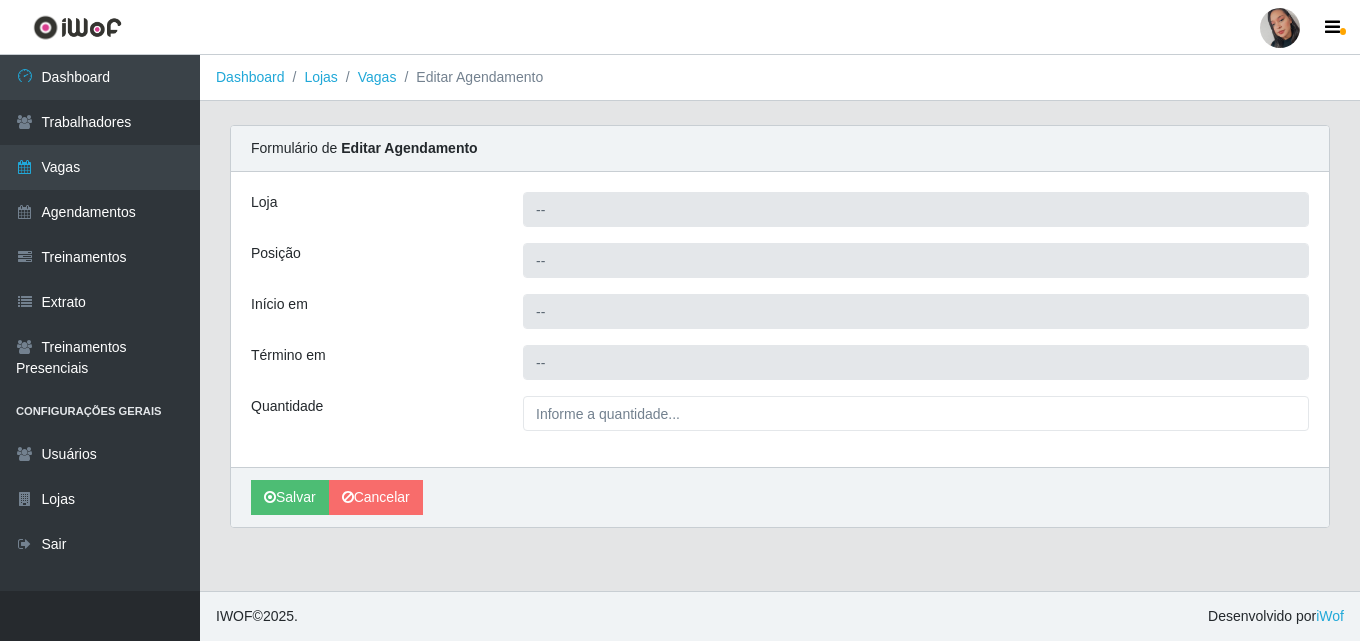 type on "Supermercado São Sebastião - Unidade Camalaú" 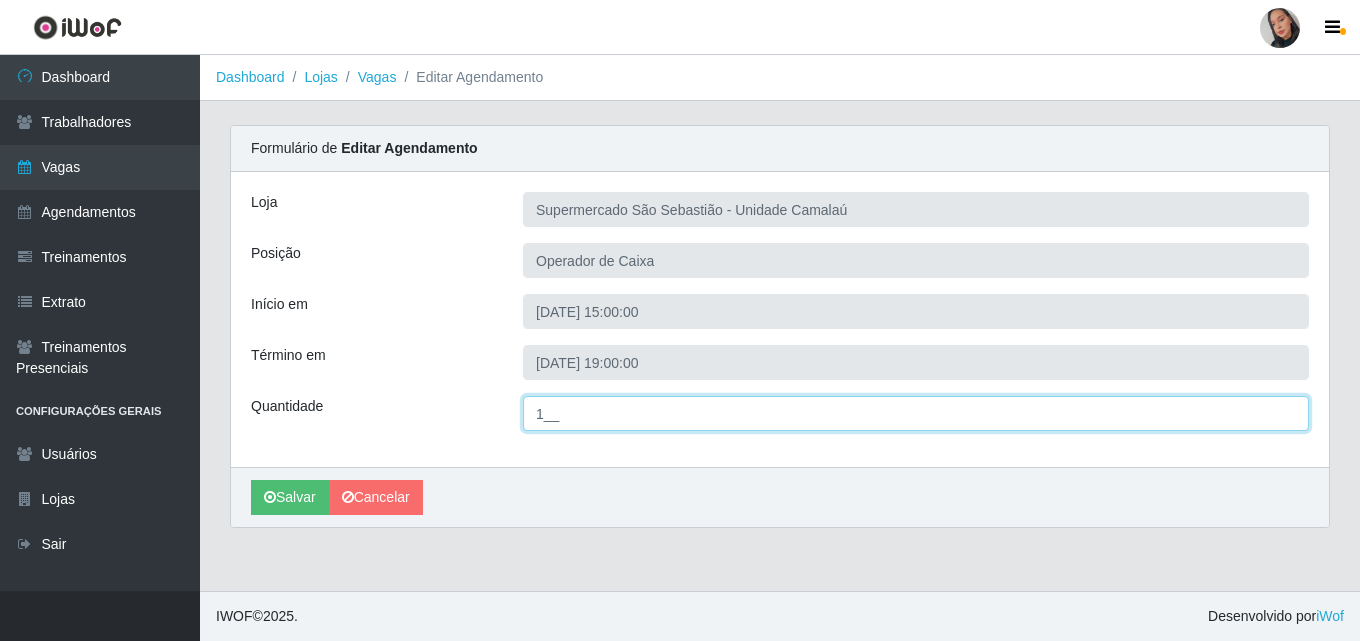 click on "1__" at bounding box center (916, 413) 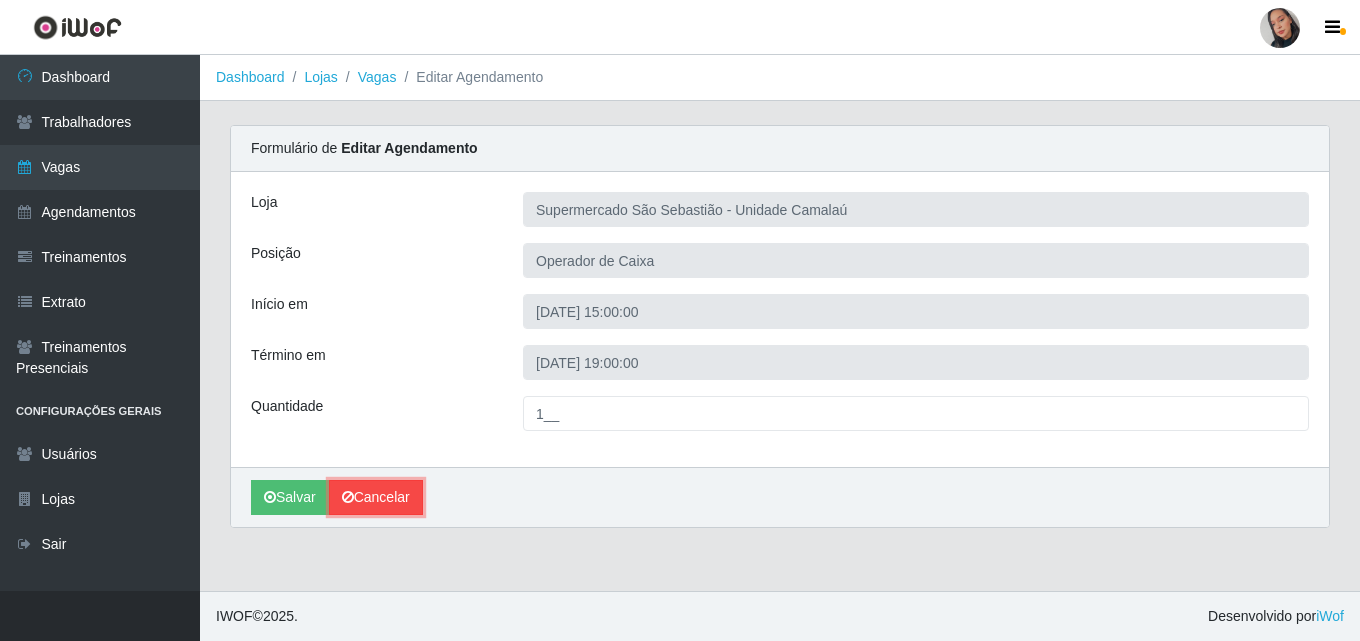 click on "Cancelar" at bounding box center (376, 497) 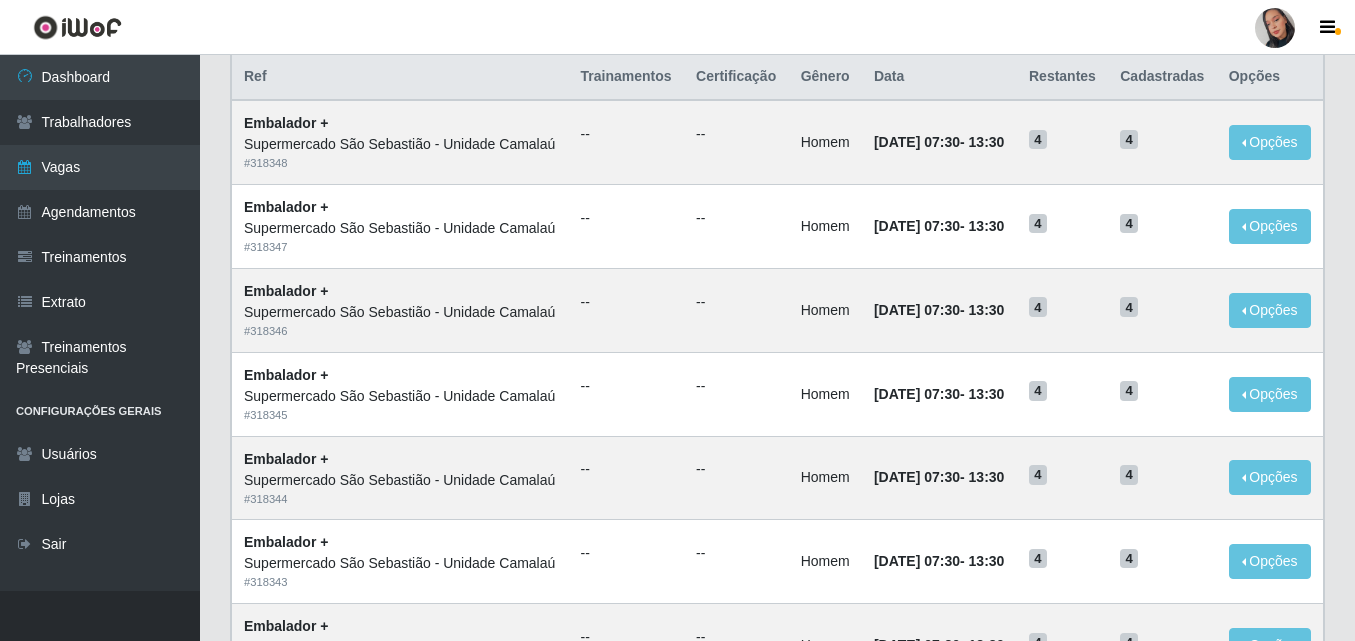 scroll, scrollTop: 0, scrollLeft: 0, axis: both 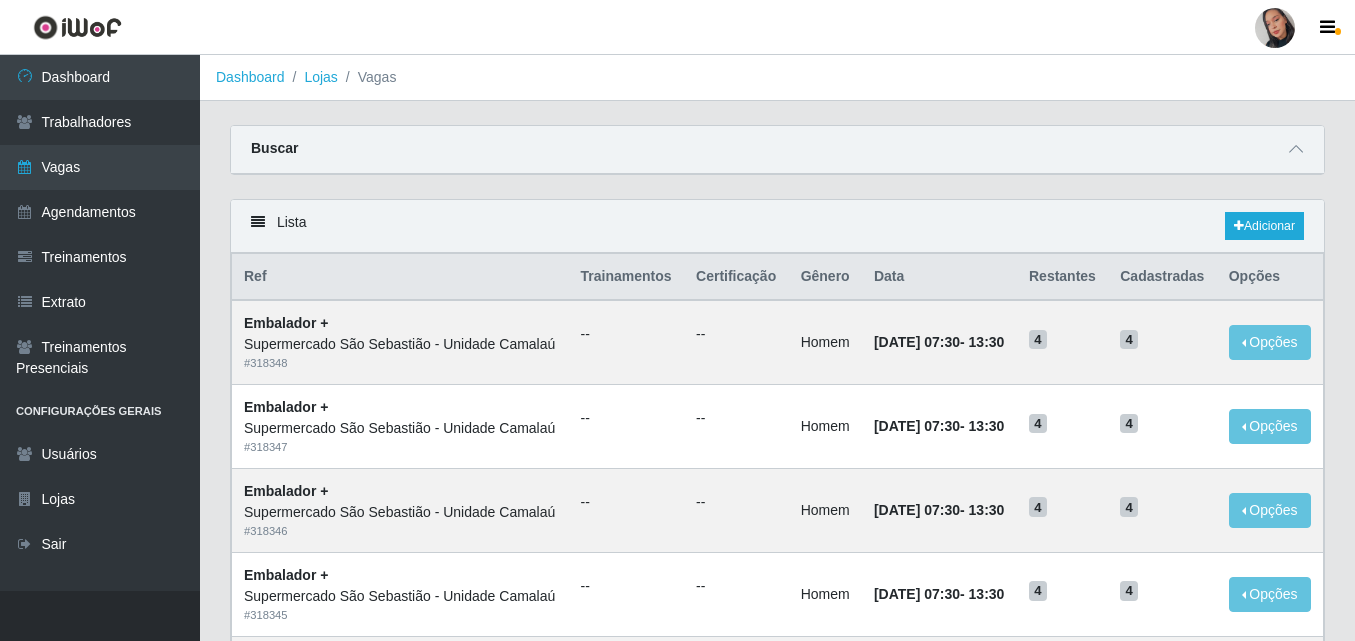 click on "Buscar" at bounding box center [777, 150] 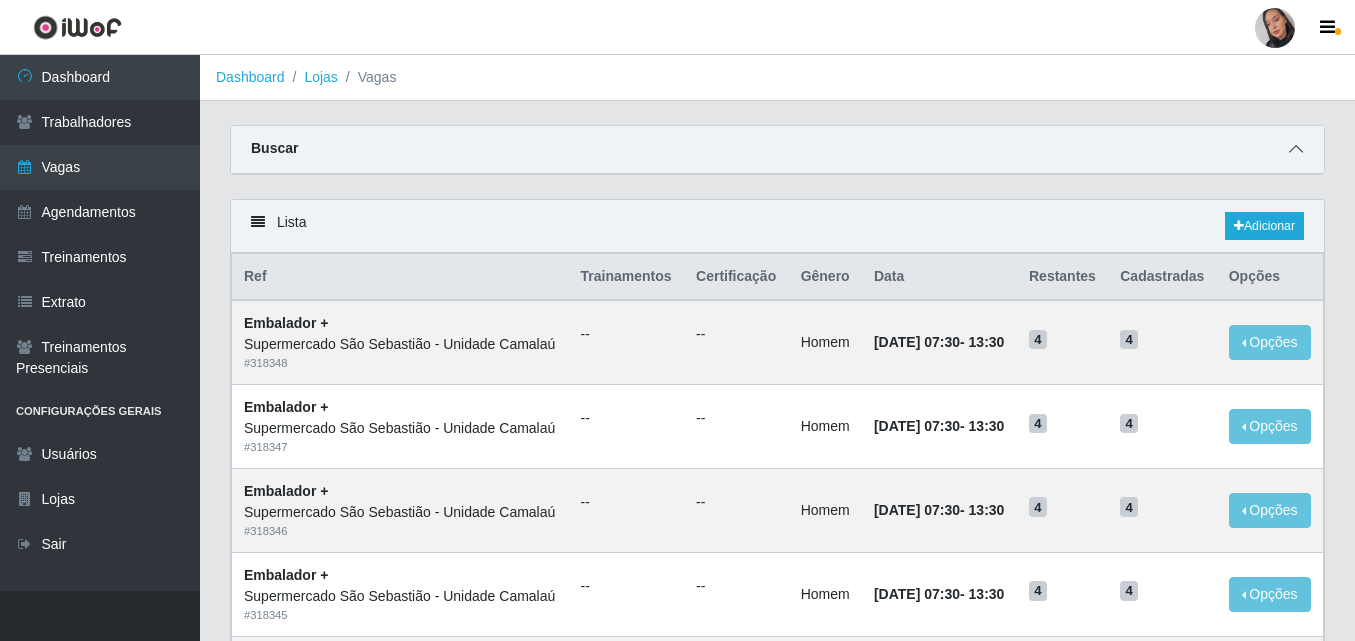 click at bounding box center (1296, 149) 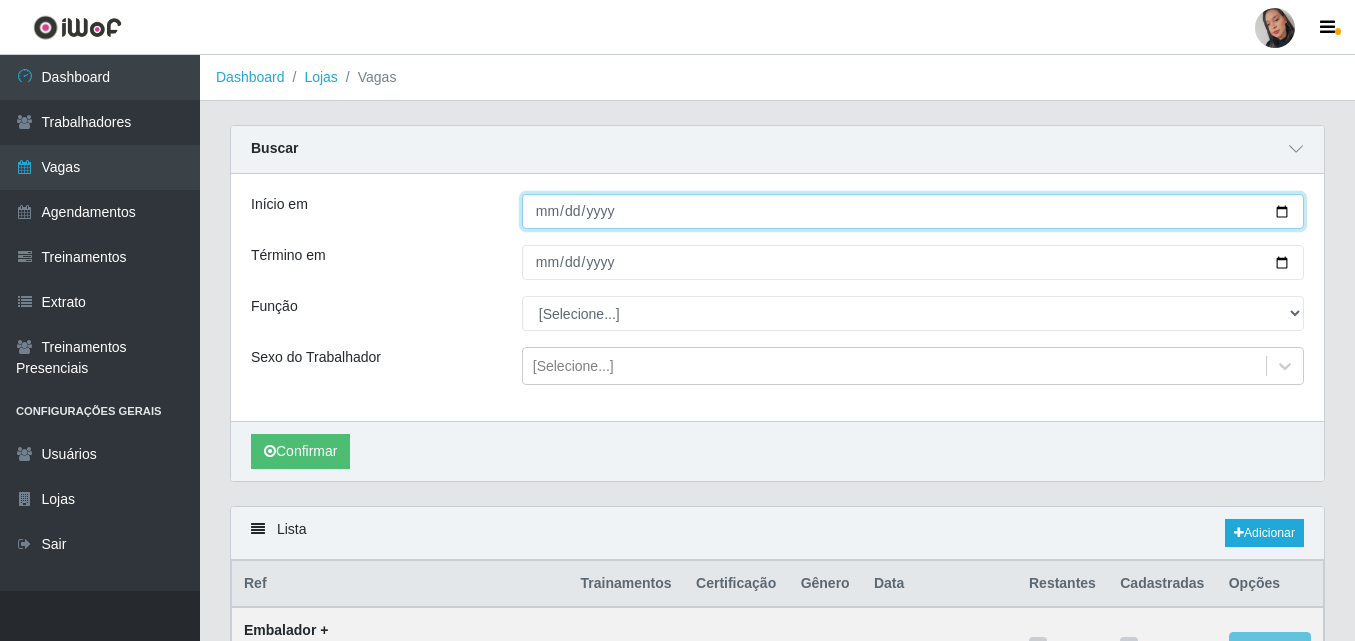 drag, startPoint x: 550, startPoint y: 216, endPoint x: 660, endPoint y: 189, distance: 113.265175 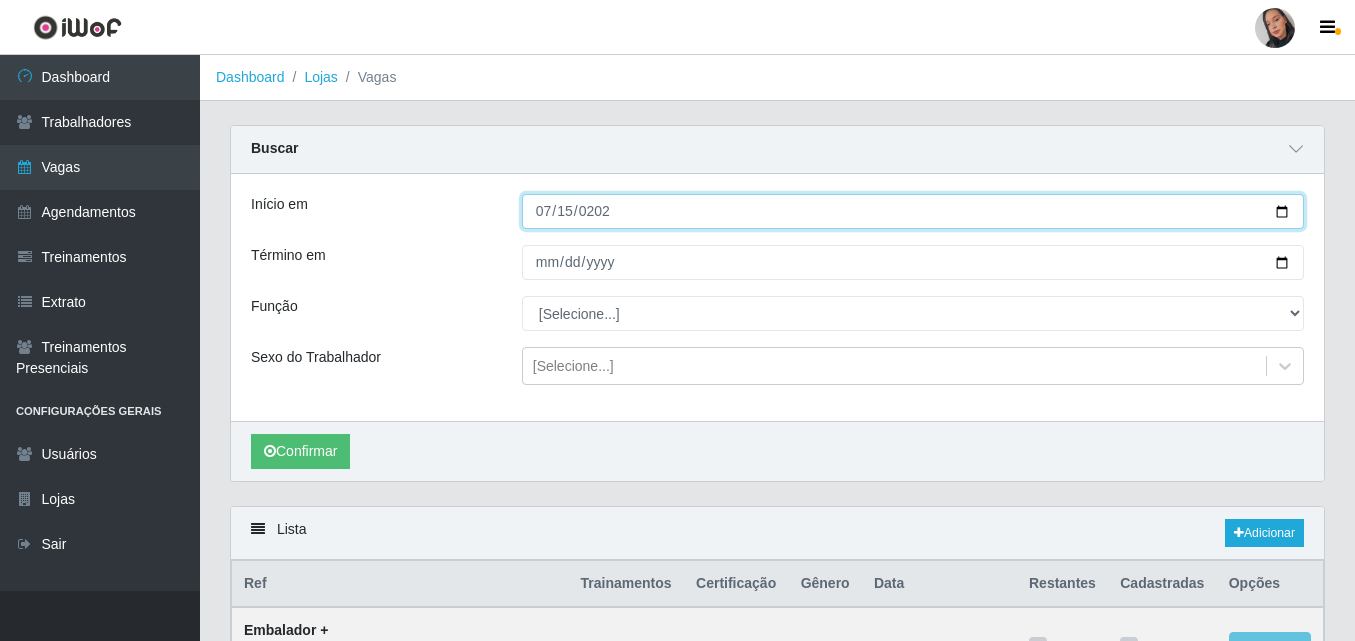 type on "[DATE]" 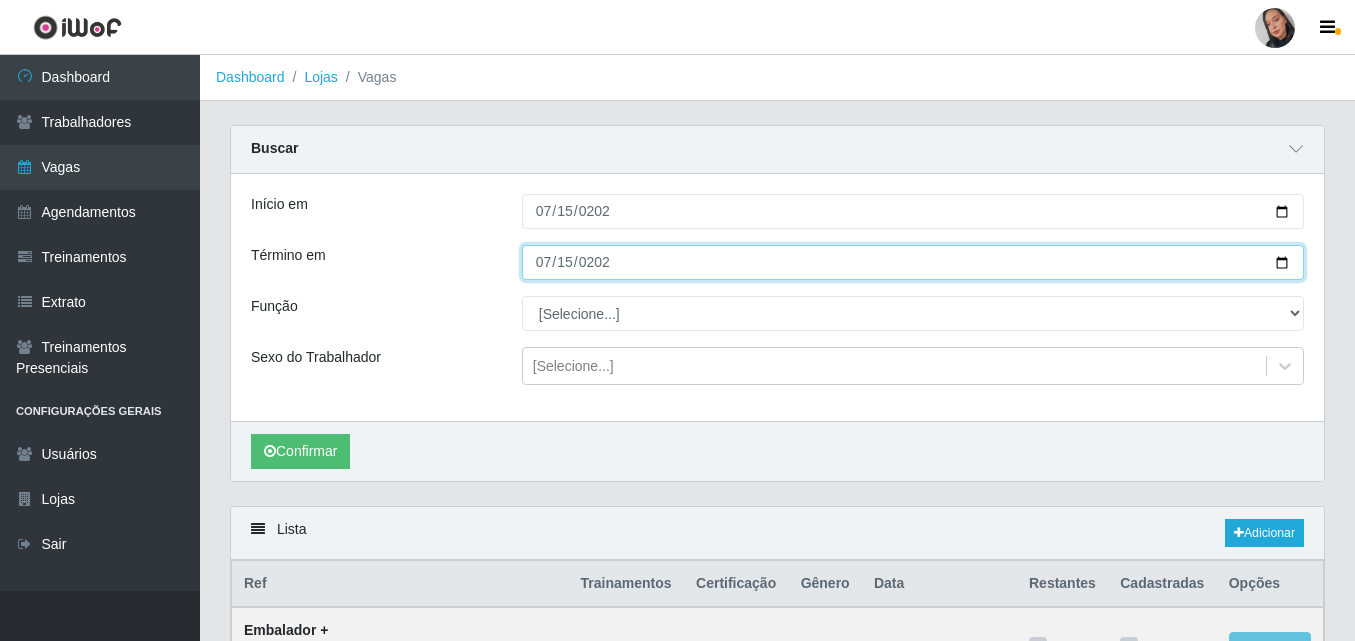 type on "[DATE]" 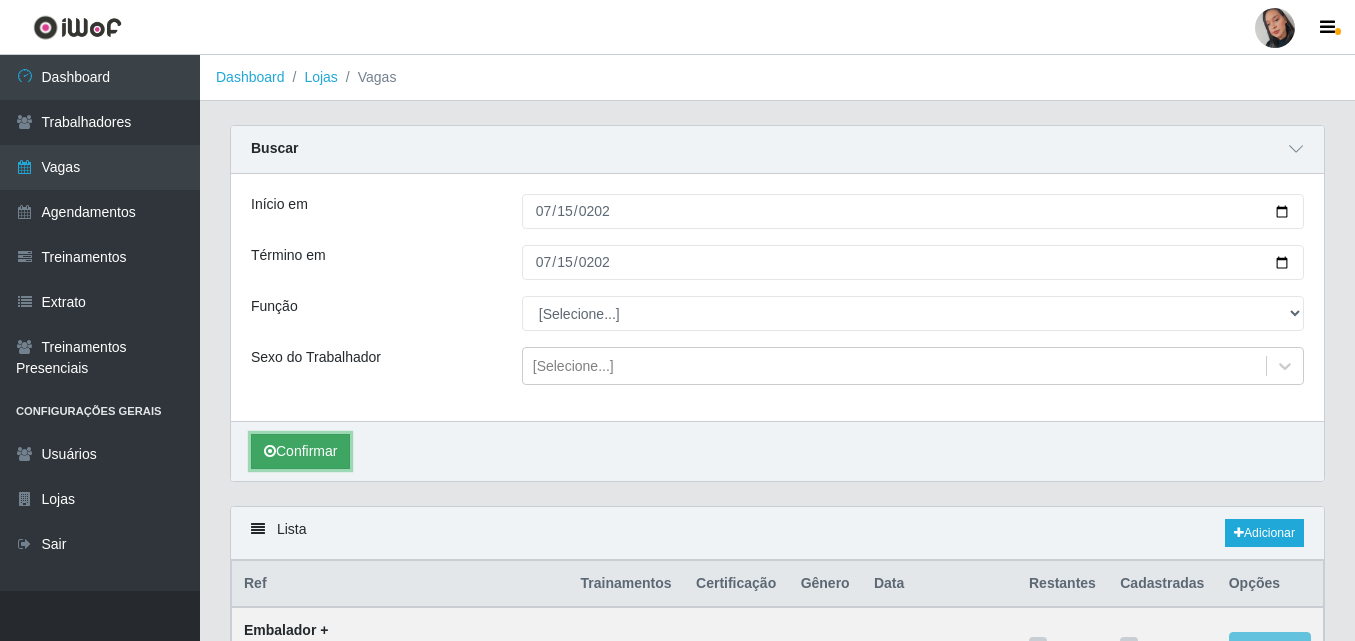 click on "Confirmar" at bounding box center [300, 451] 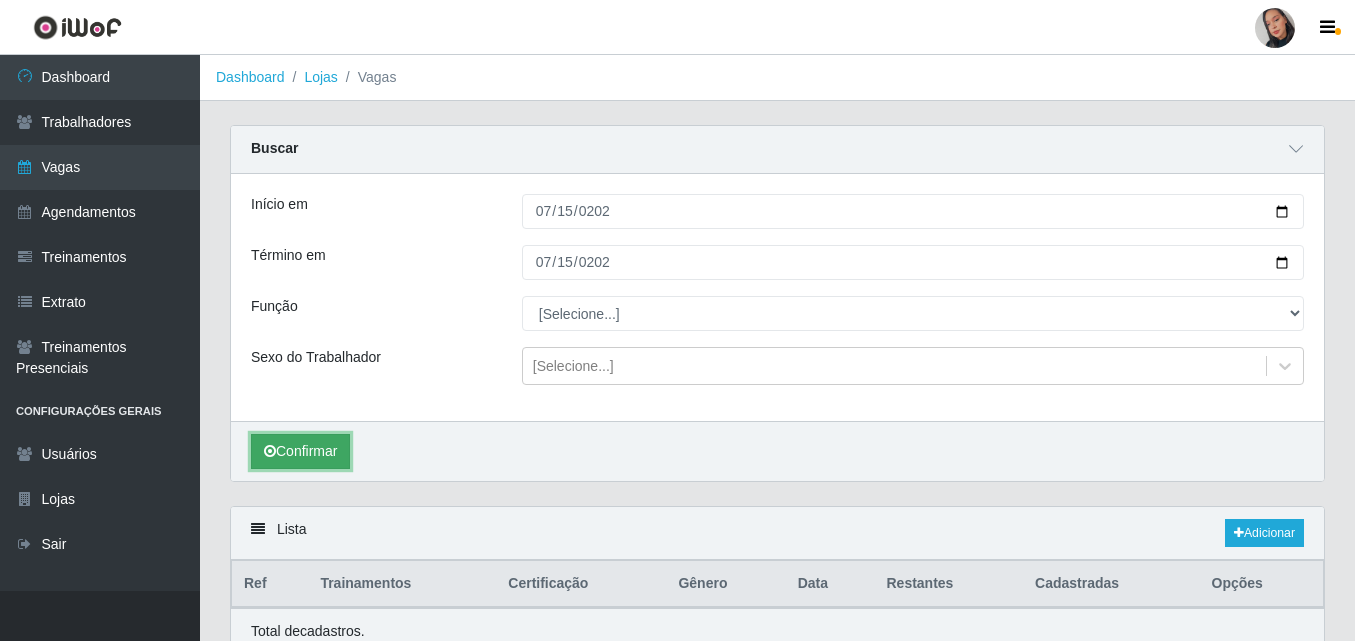 type 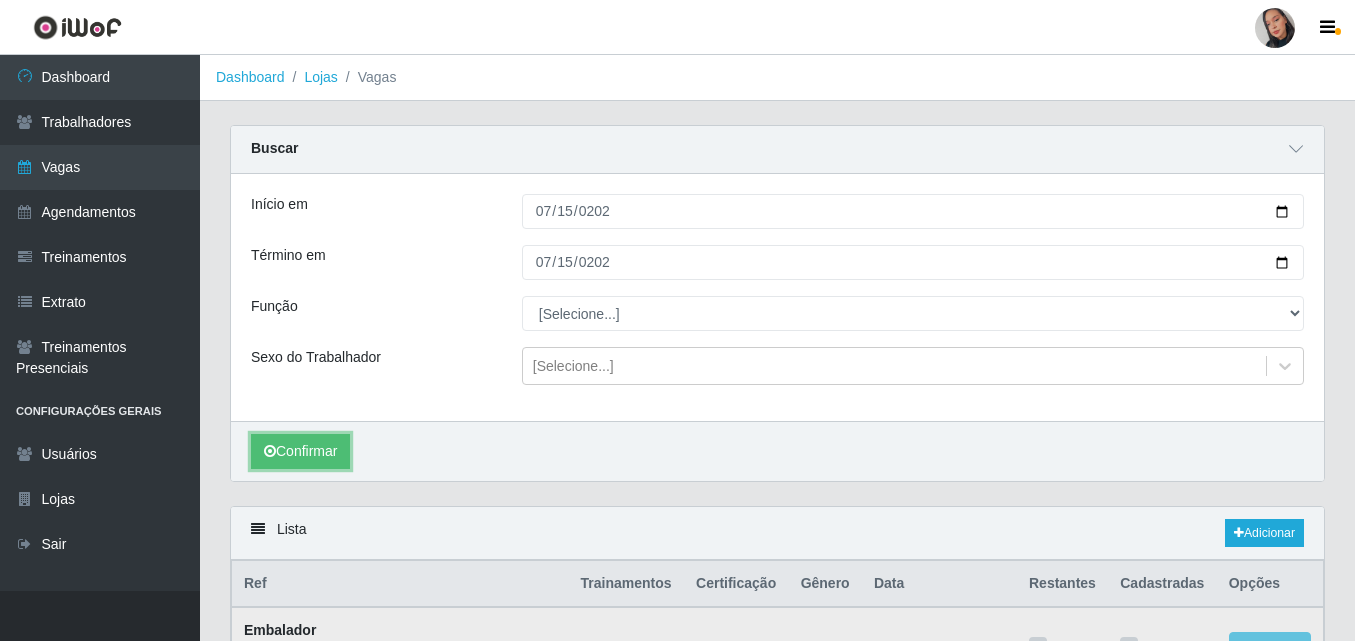 scroll, scrollTop: 300, scrollLeft: 0, axis: vertical 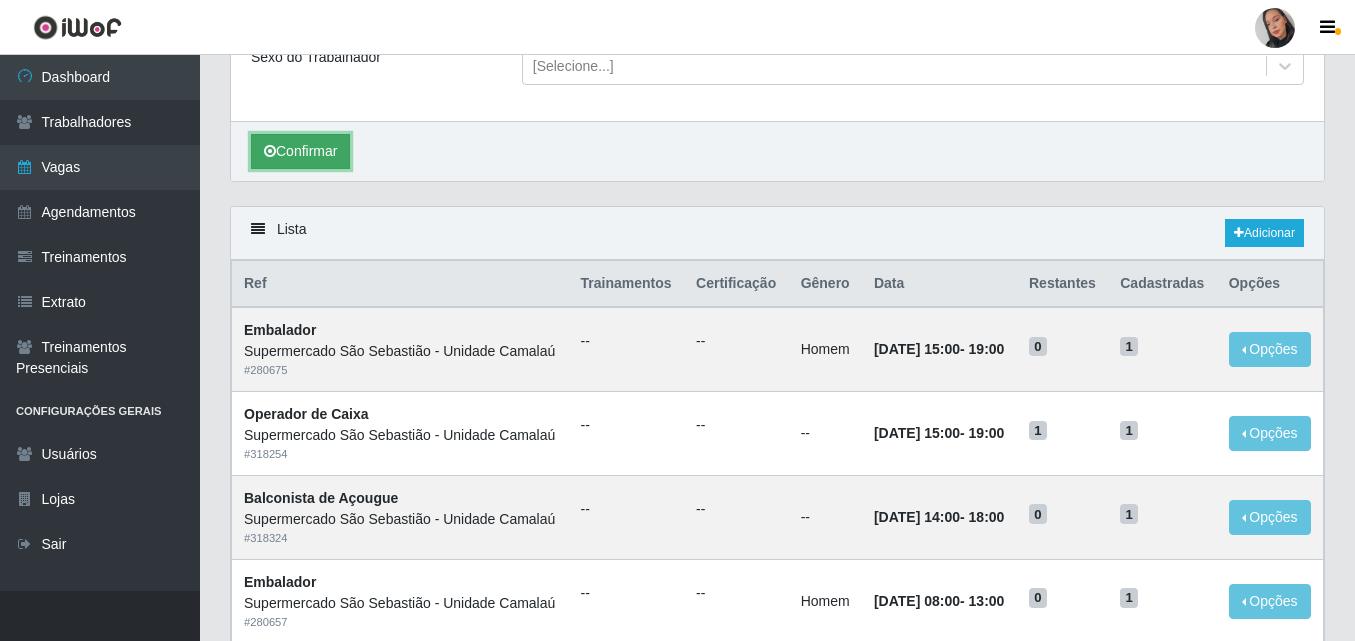 click on "Confirmar" at bounding box center [300, 151] 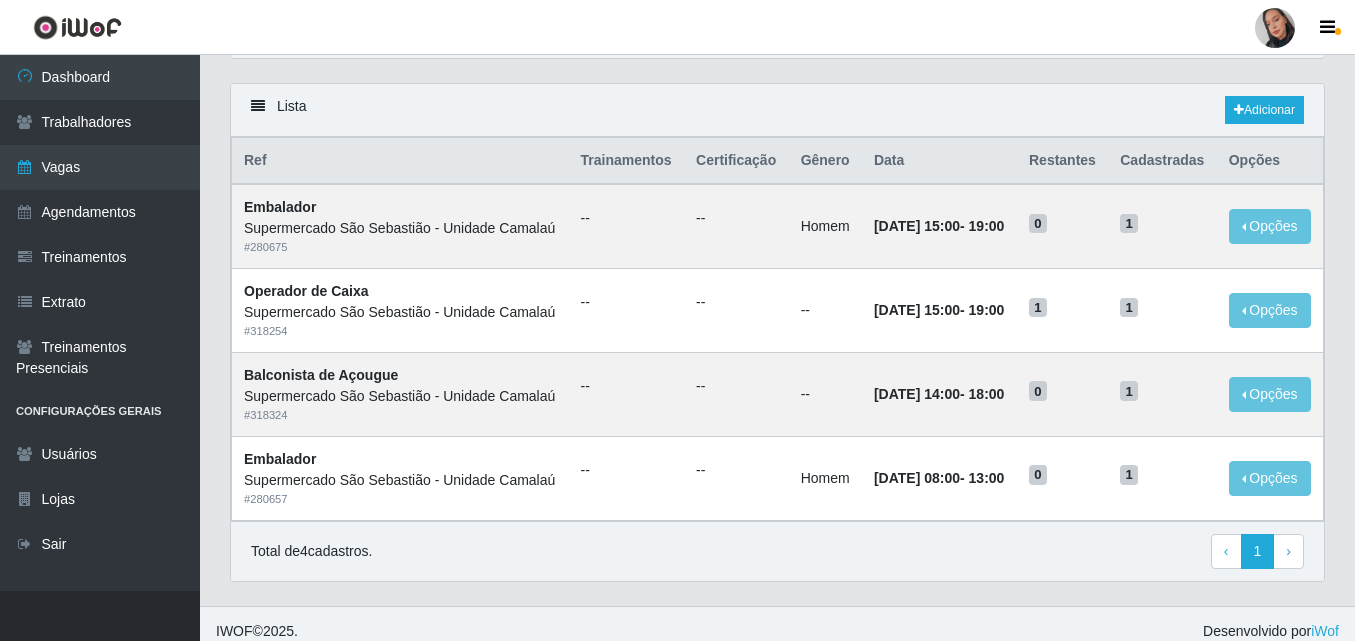 scroll, scrollTop: 523, scrollLeft: 0, axis: vertical 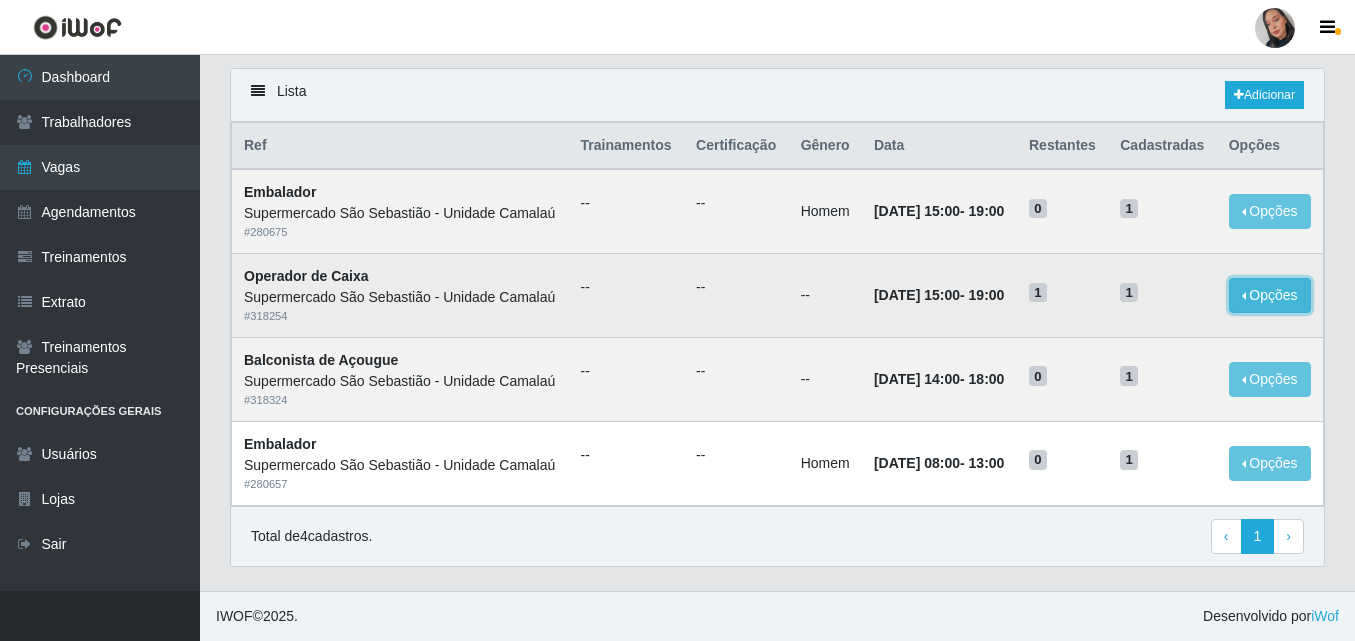 click on "Opções" at bounding box center (1270, 295) 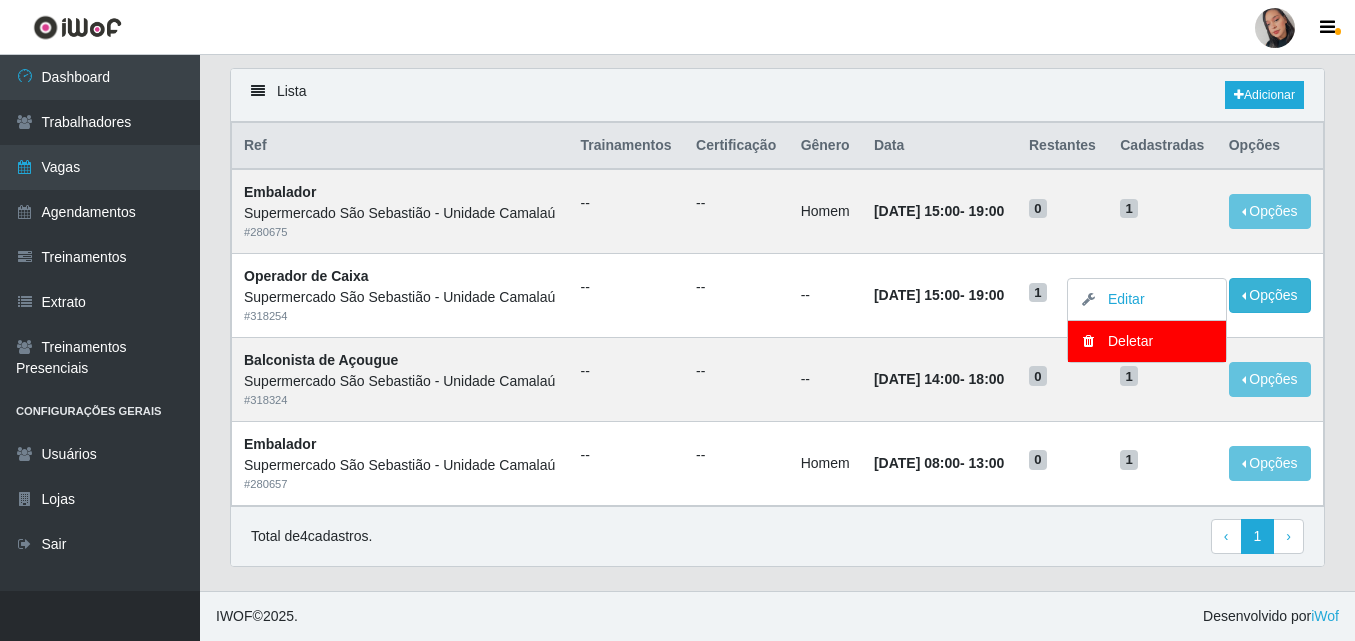 click on "Perfil  Alterar Senha  Sair" at bounding box center (677, 27) 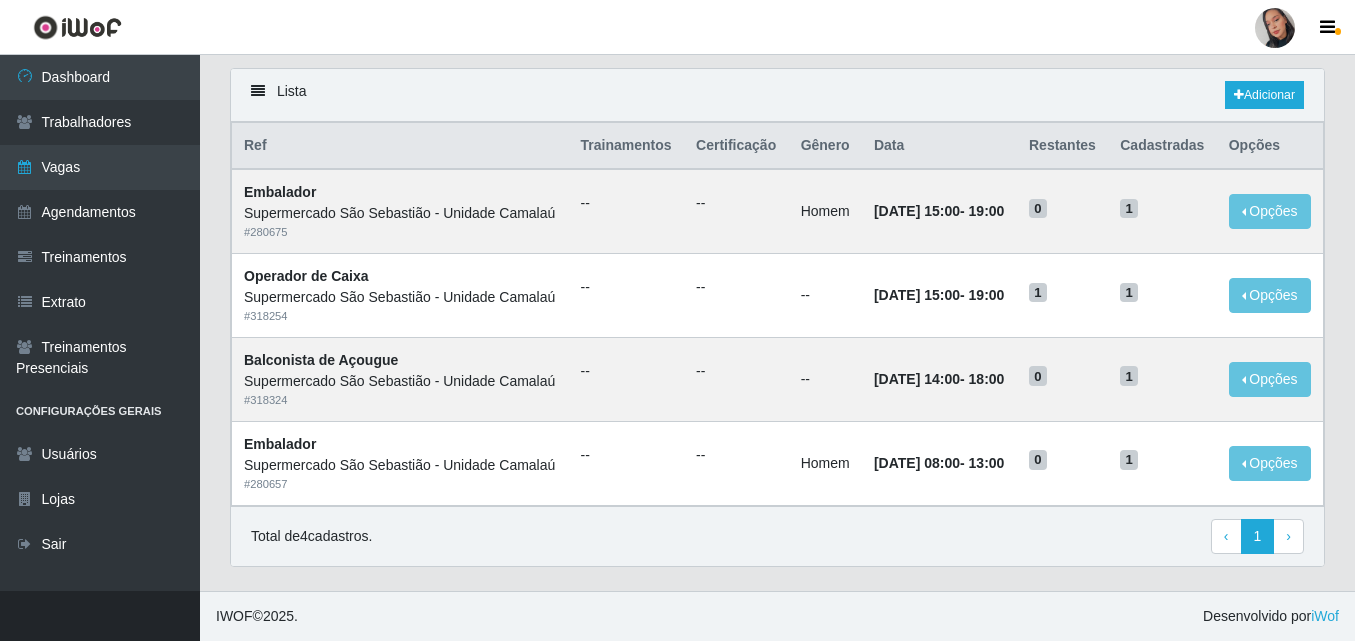 drag, startPoint x: 171, startPoint y: 578, endPoint x: 192, endPoint y: 598, distance: 29 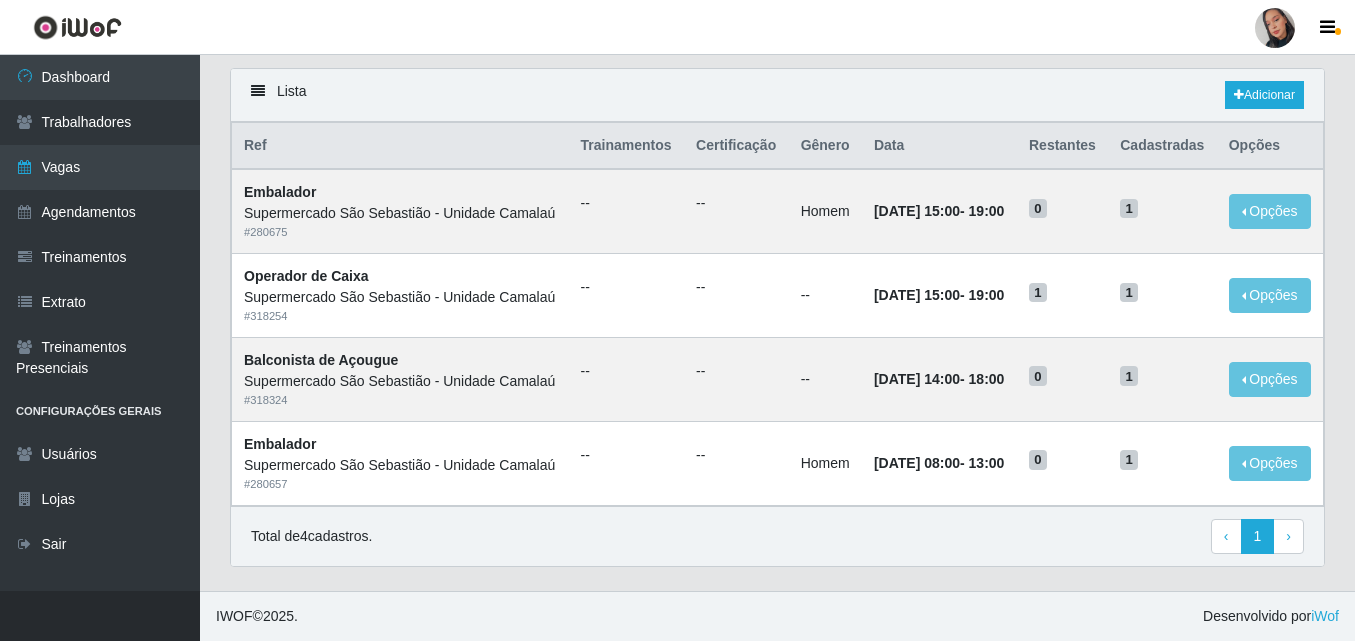 scroll, scrollTop: 300, scrollLeft: 0, axis: vertical 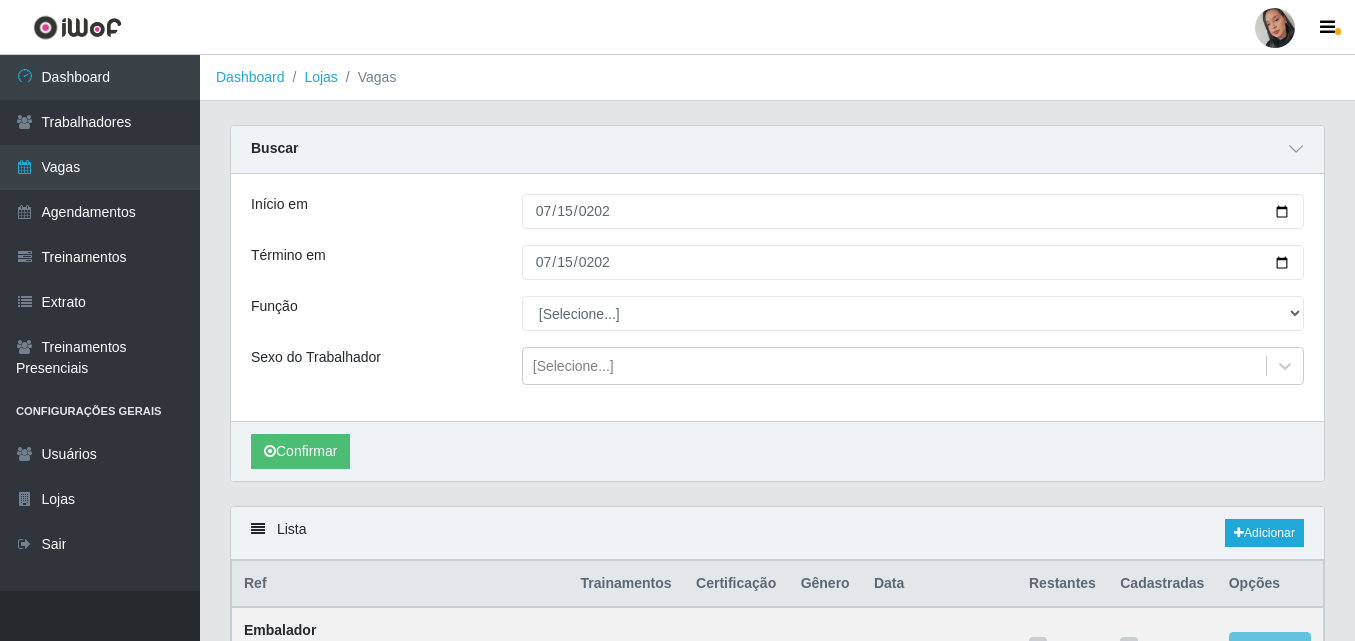 type 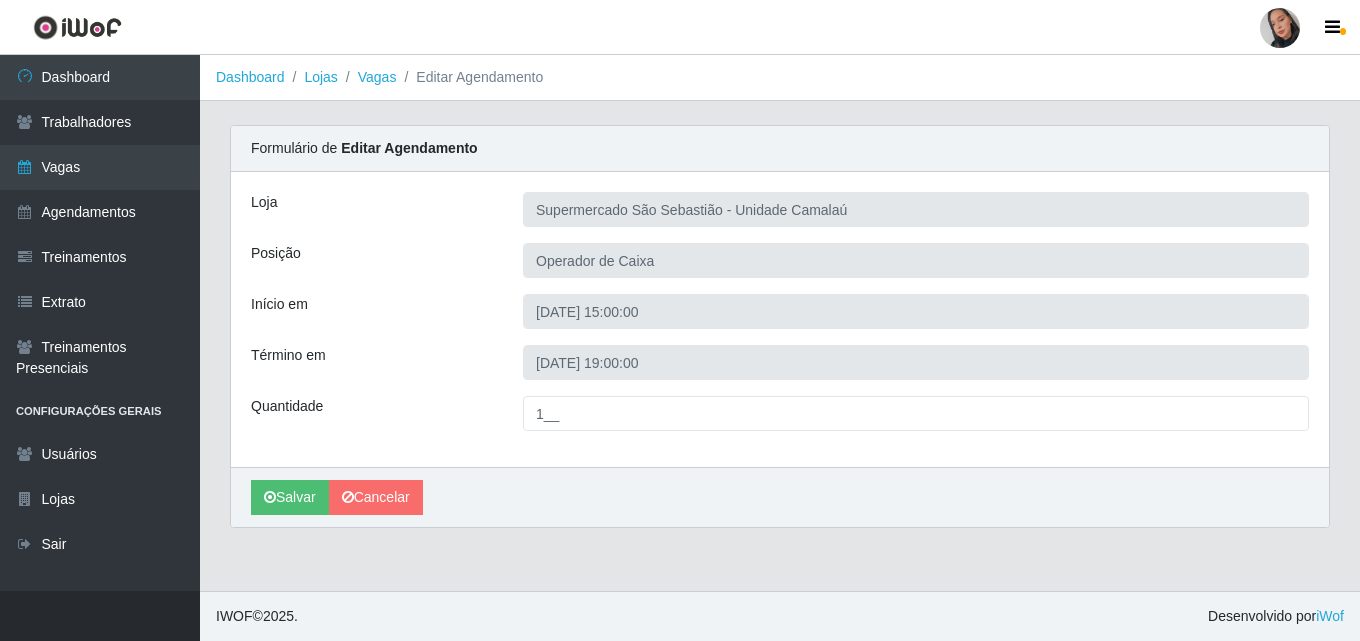 drag, startPoint x: 697, startPoint y: 472, endPoint x: 743, endPoint y: 453, distance: 49.76947 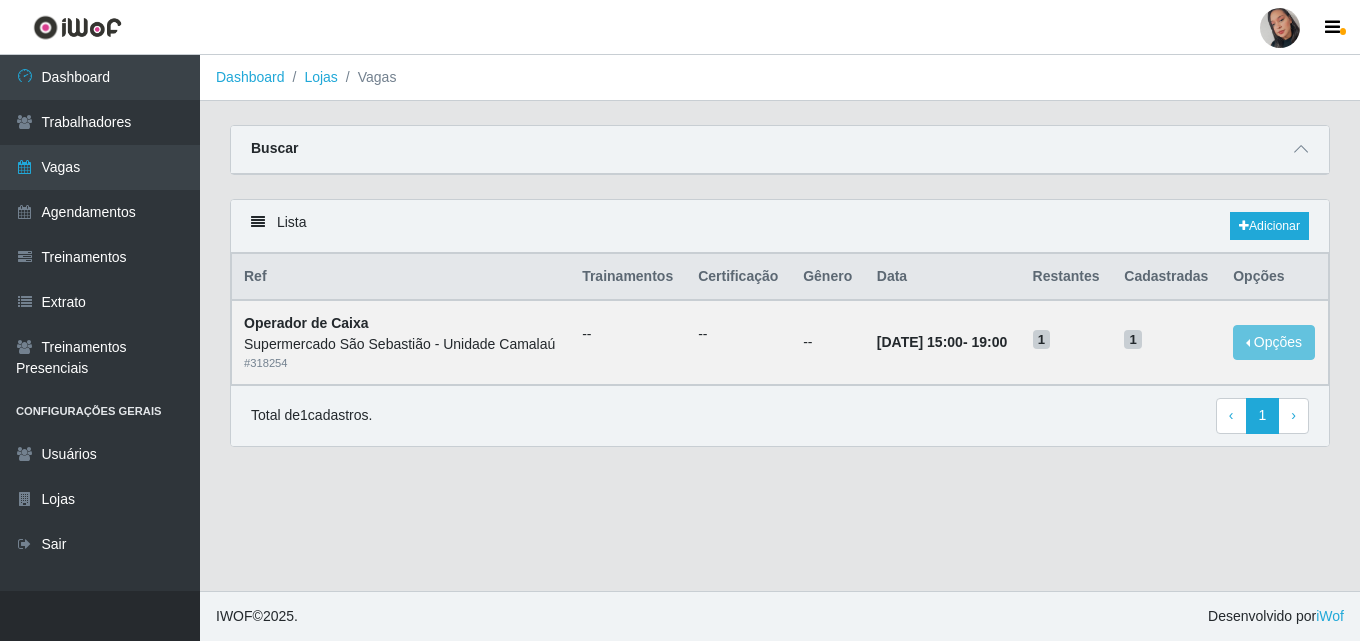 drag, startPoint x: 831, startPoint y: 535, endPoint x: 804, endPoint y: 503, distance: 41.868843 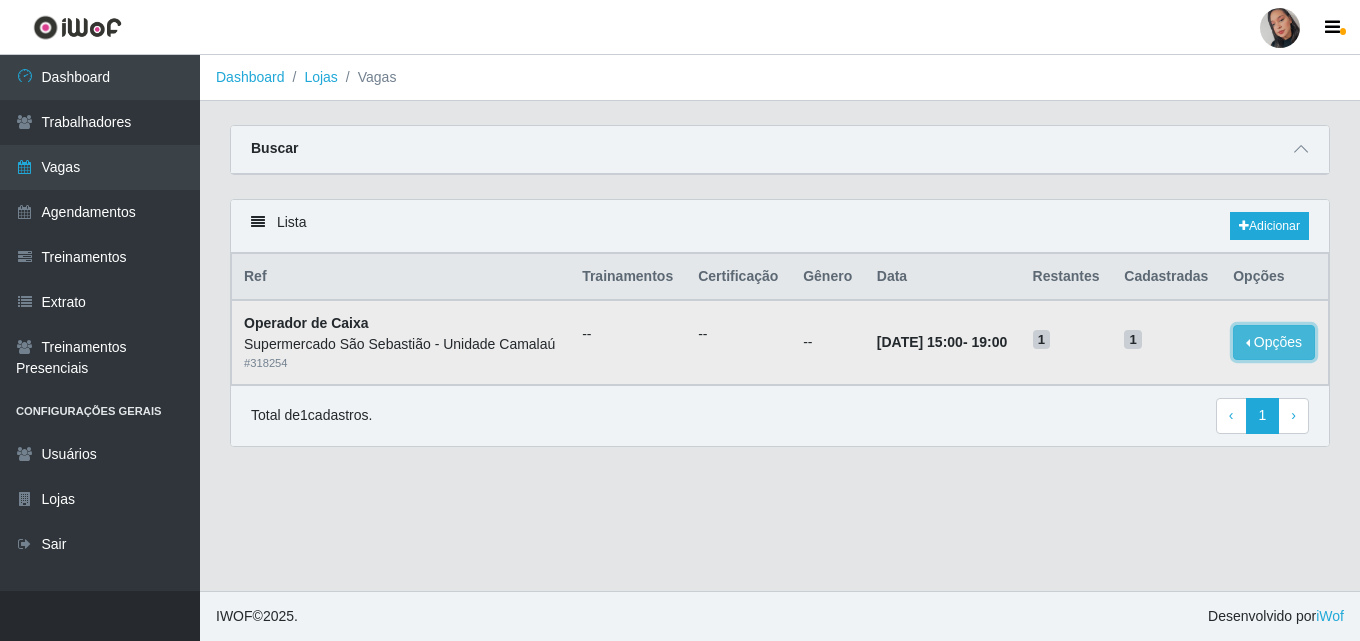 click on "Opções" at bounding box center [1274, 342] 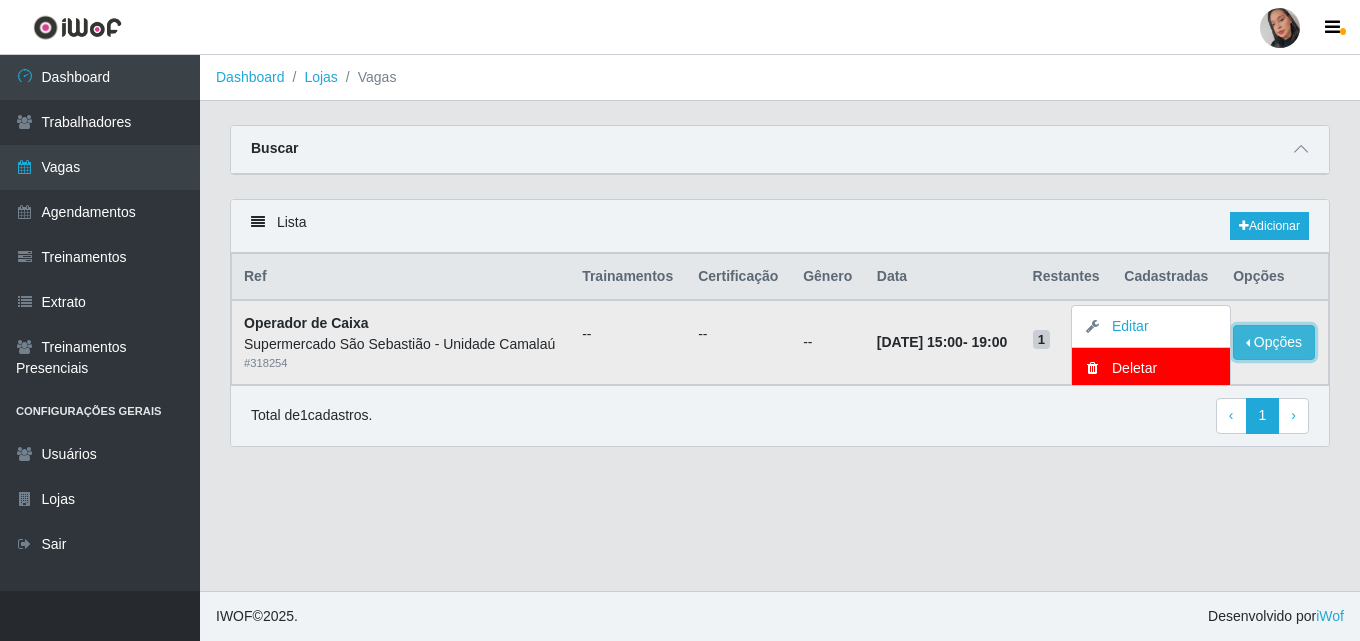 click on "Opções" at bounding box center (1274, 342) 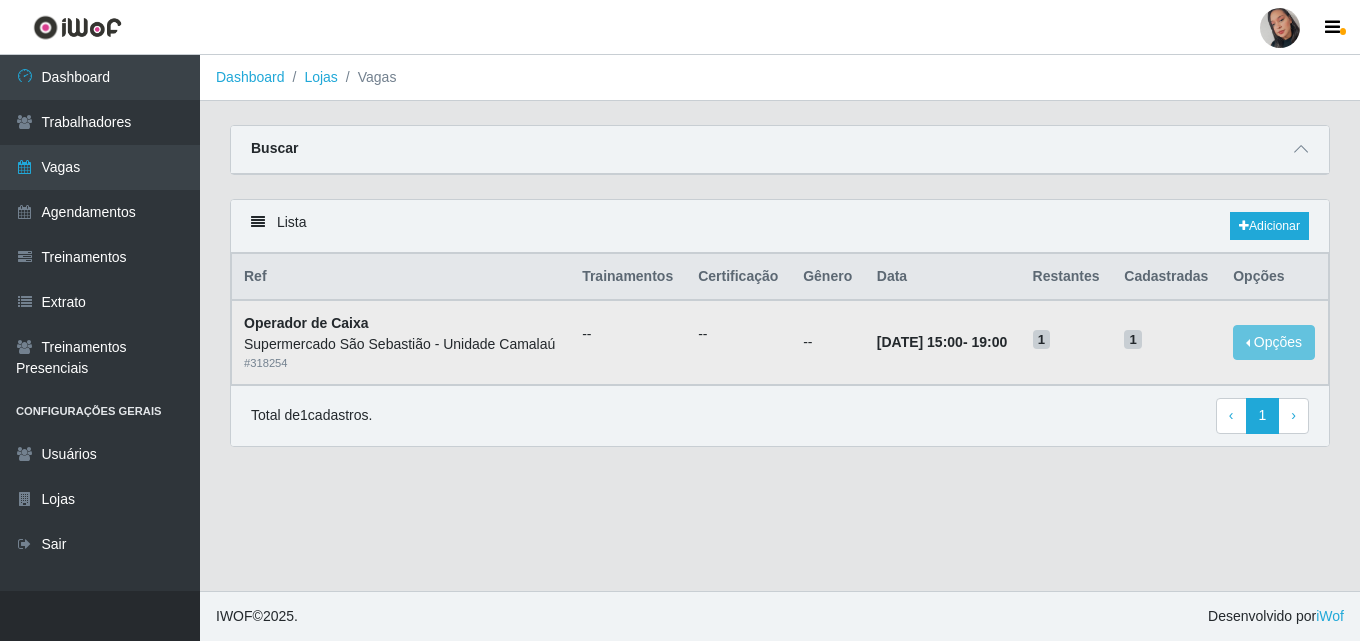 click on "1" at bounding box center (1042, 340) 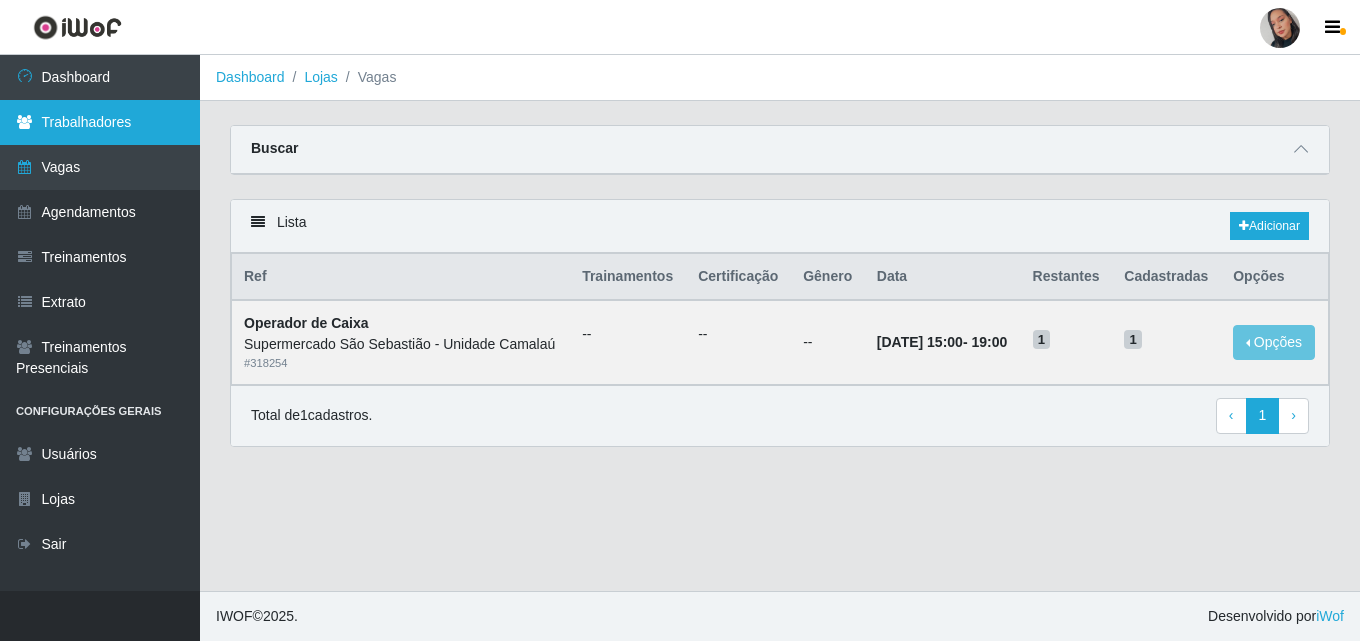 click on "Trabalhadores" at bounding box center [100, 122] 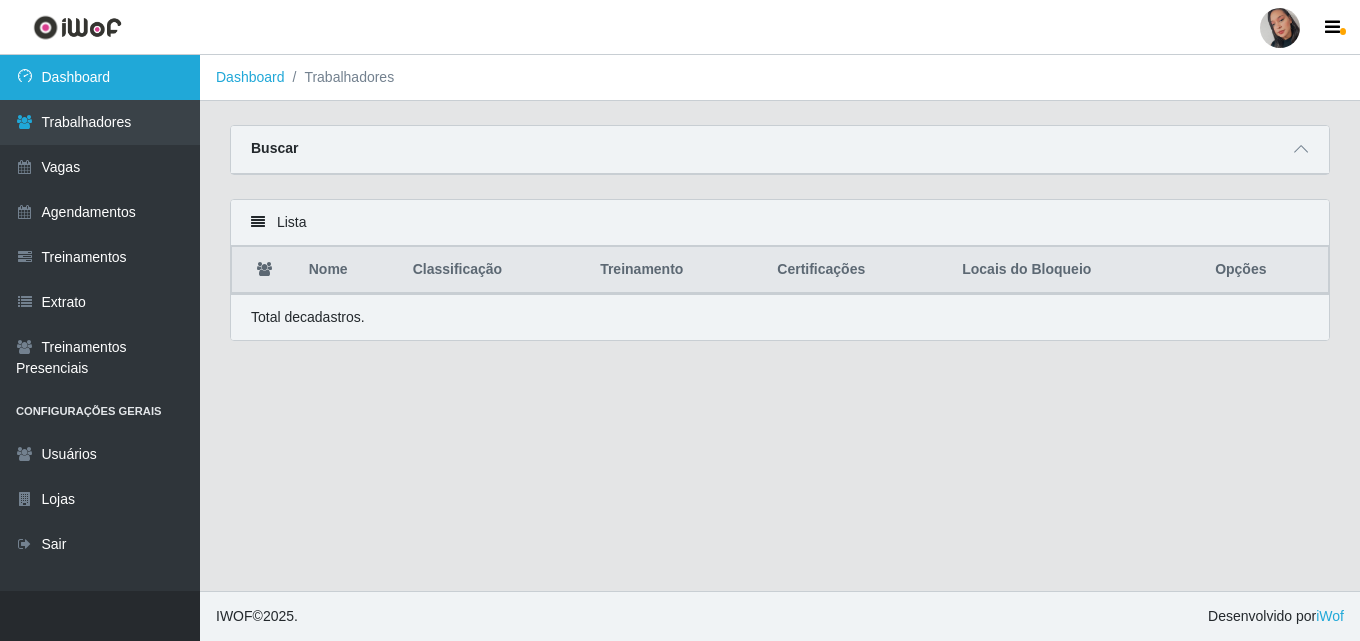 click on "Dashboard" at bounding box center (100, 77) 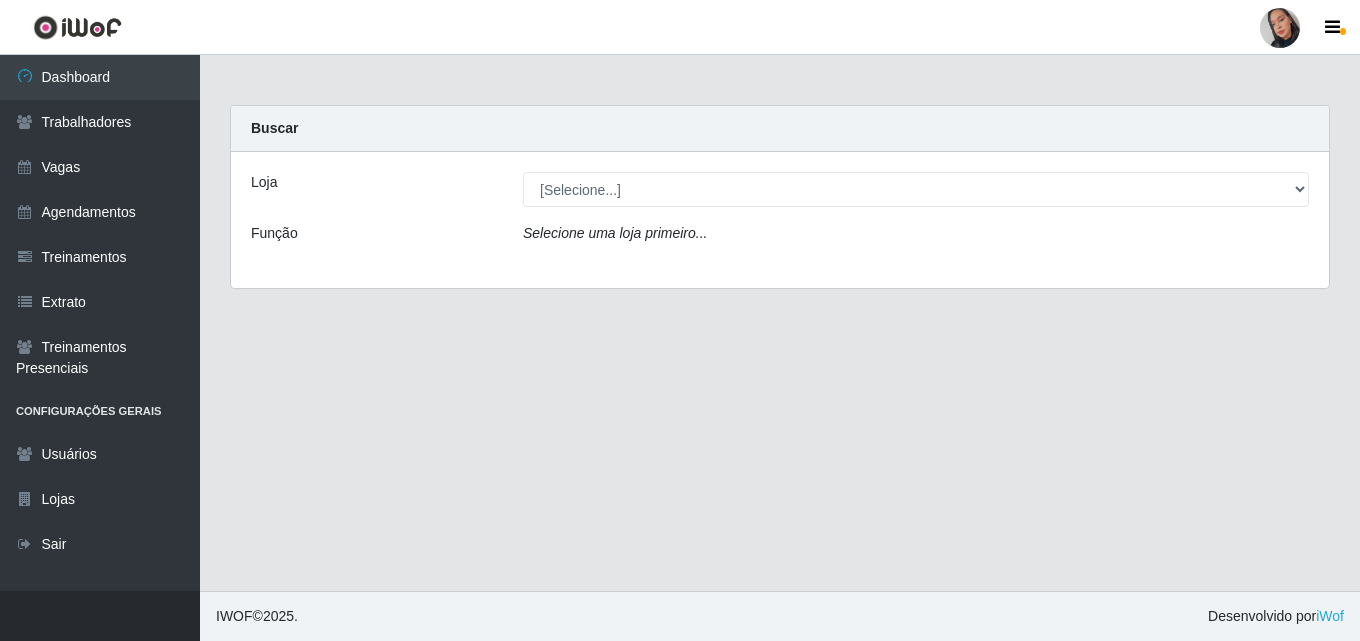 click at bounding box center (77, 27) 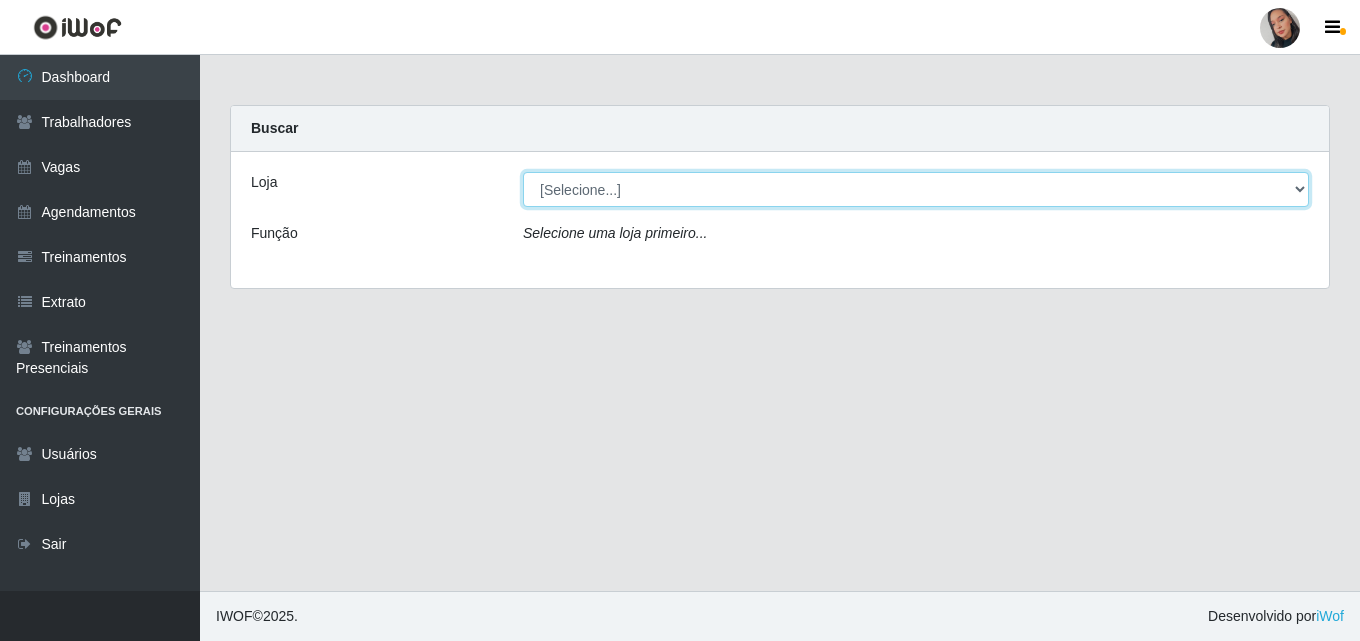 click on "[Selecione...] Supermercado [GEOGRAPHIC_DATA]" at bounding box center (916, 189) 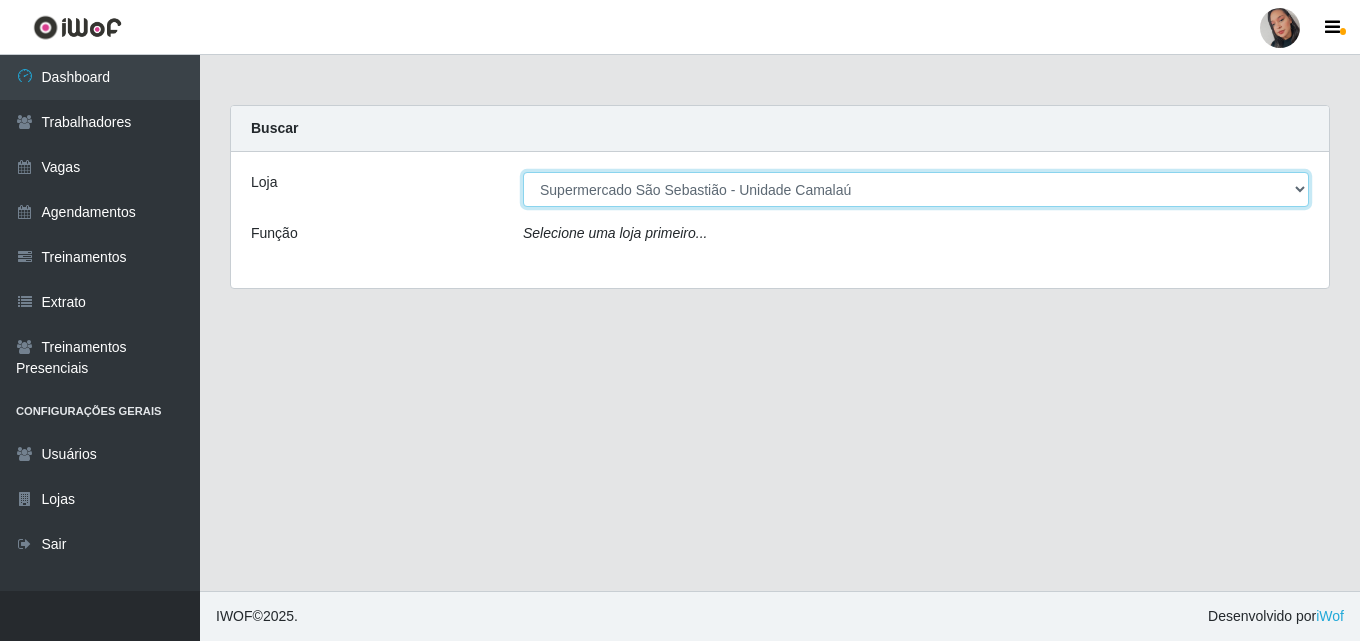 click on "[Selecione...] Supermercado [GEOGRAPHIC_DATA]" at bounding box center (916, 189) 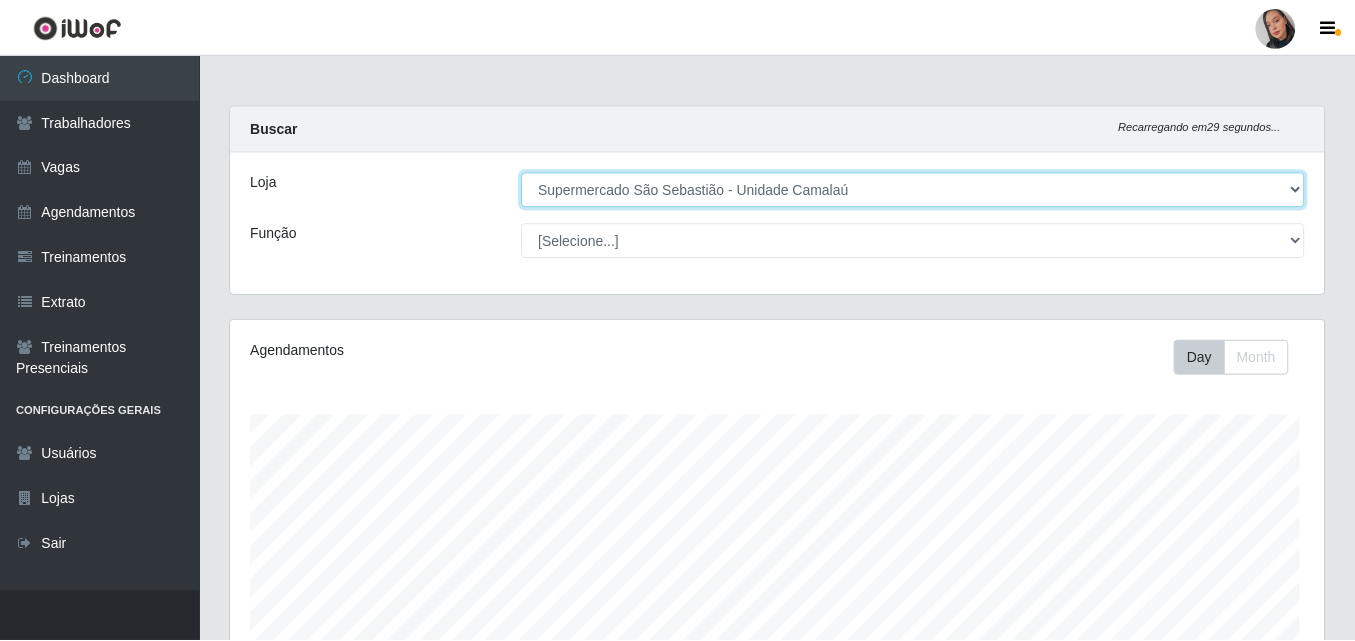 scroll, scrollTop: 400, scrollLeft: 0, axis: vertical 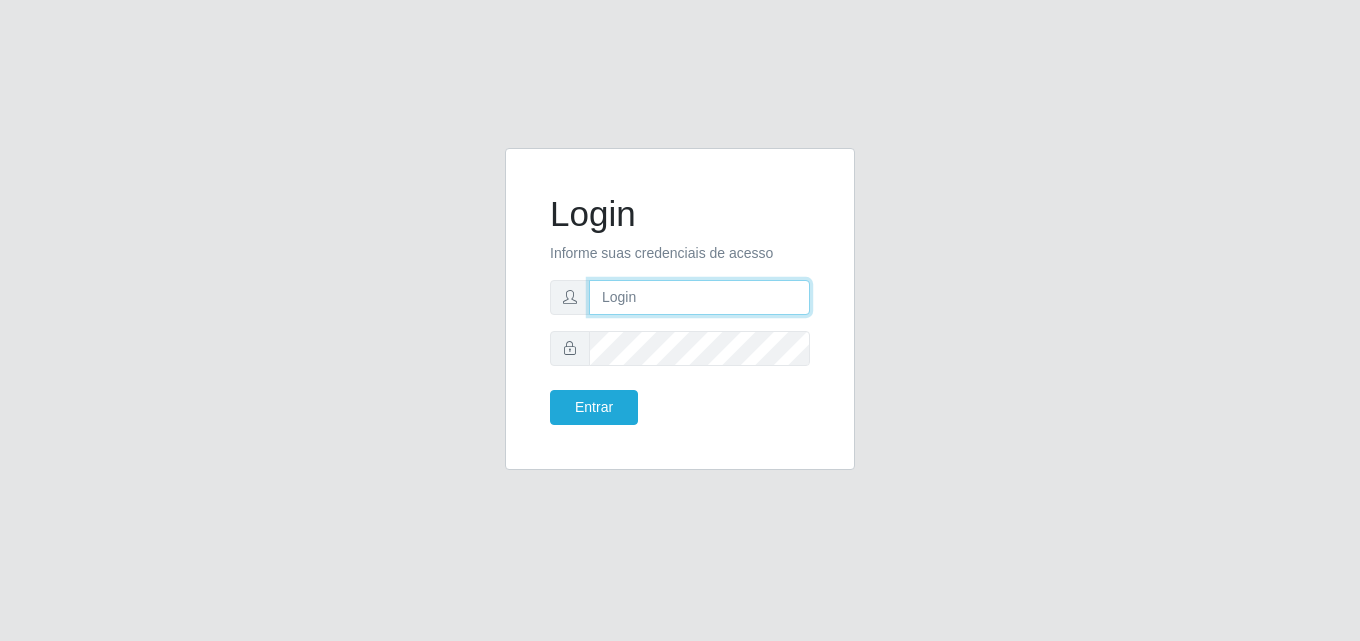drag, startPoint x: 0, startPoint y: 0, endPoint x: 728, endPoint y: 285, distance: 781.7986 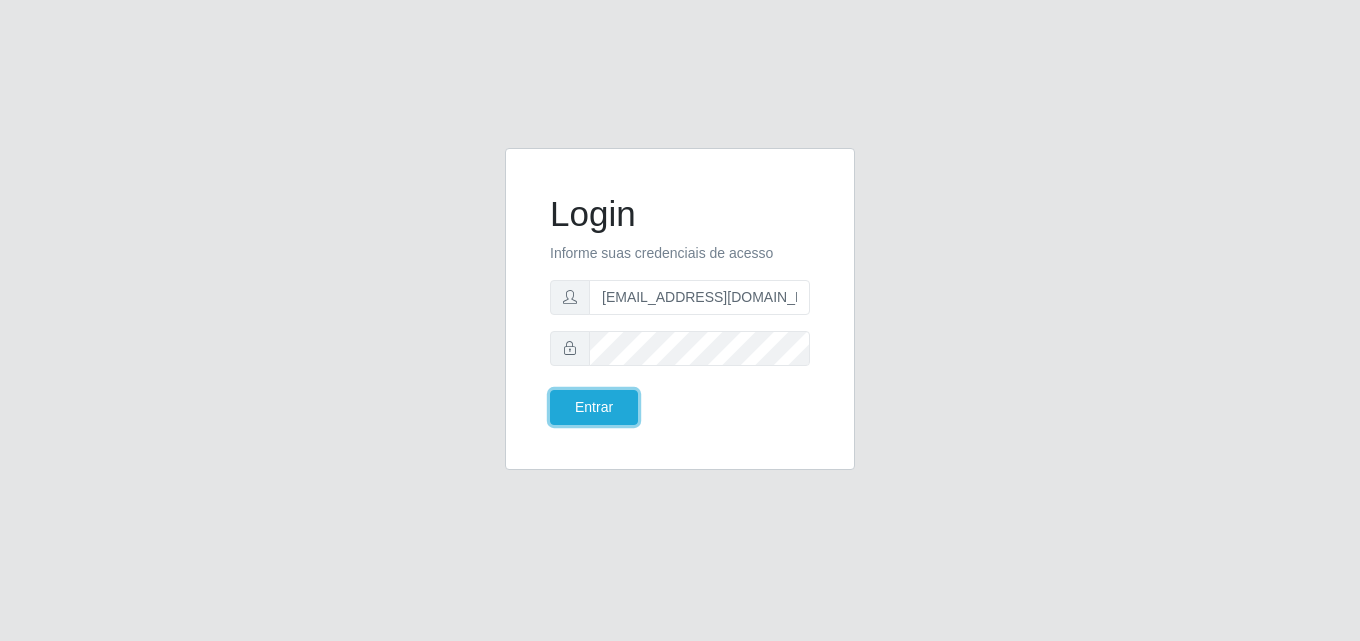 type 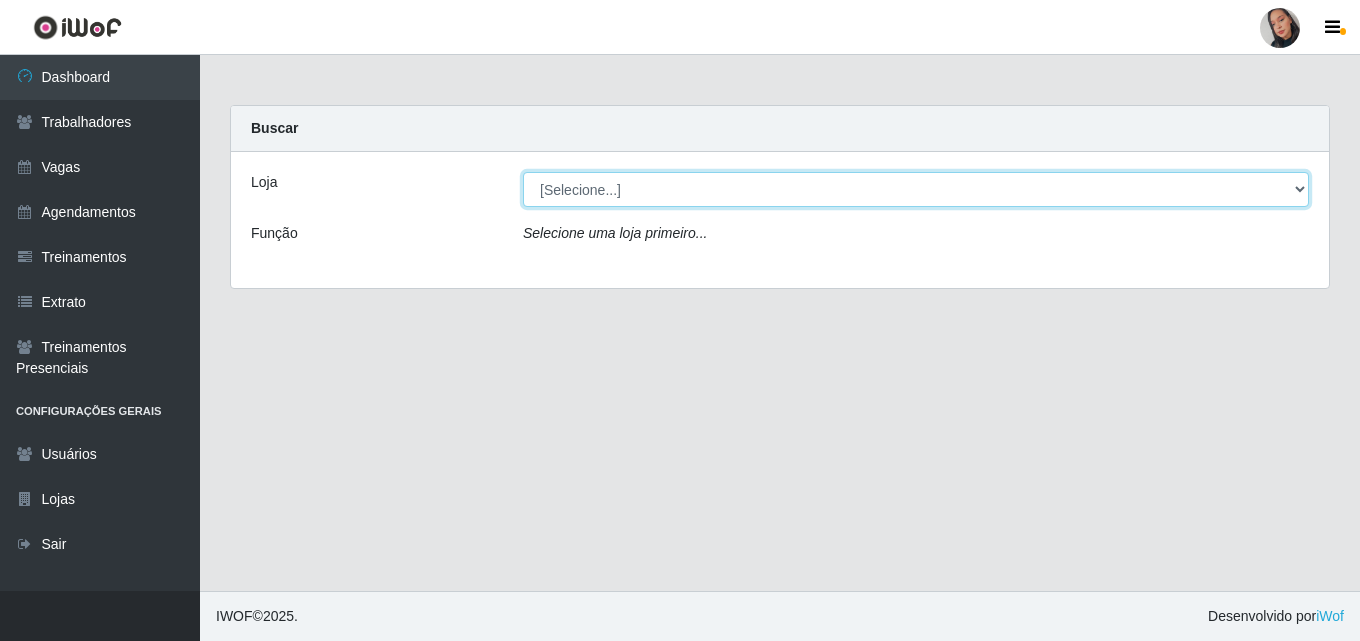 click on "[Selecione...] Supermercado [GEOGRAPHIC_DATA]" at bounding box center [916, 189] 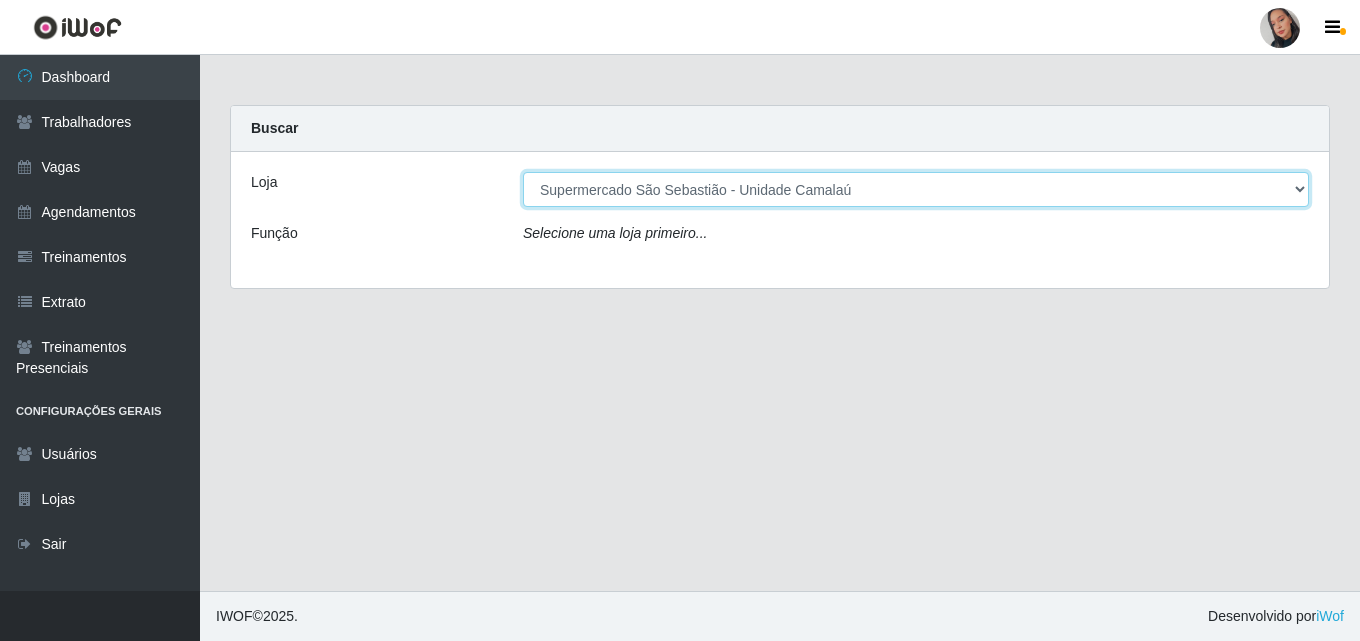 click on "[Selecione...] Supermercado [GEOGRAPHIC_DATA]" at bounding box center [916, 189] 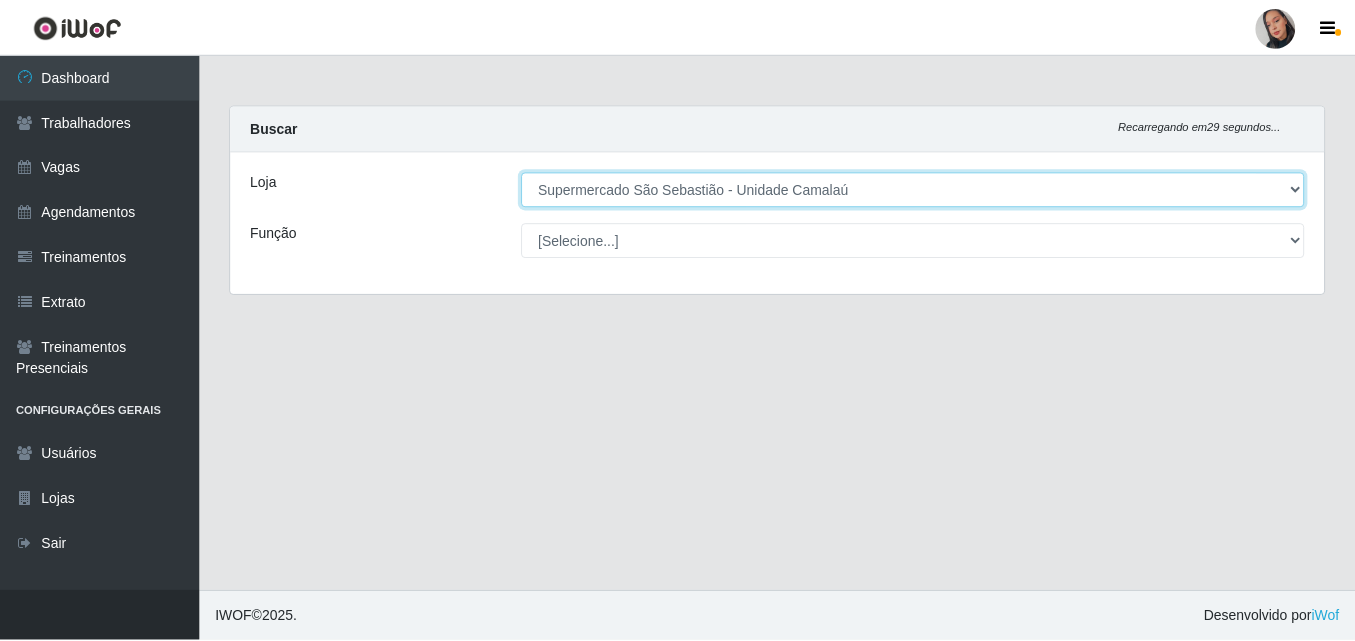 scroll, scrollTop: 100, scrollLeft: 0, axis: vertical 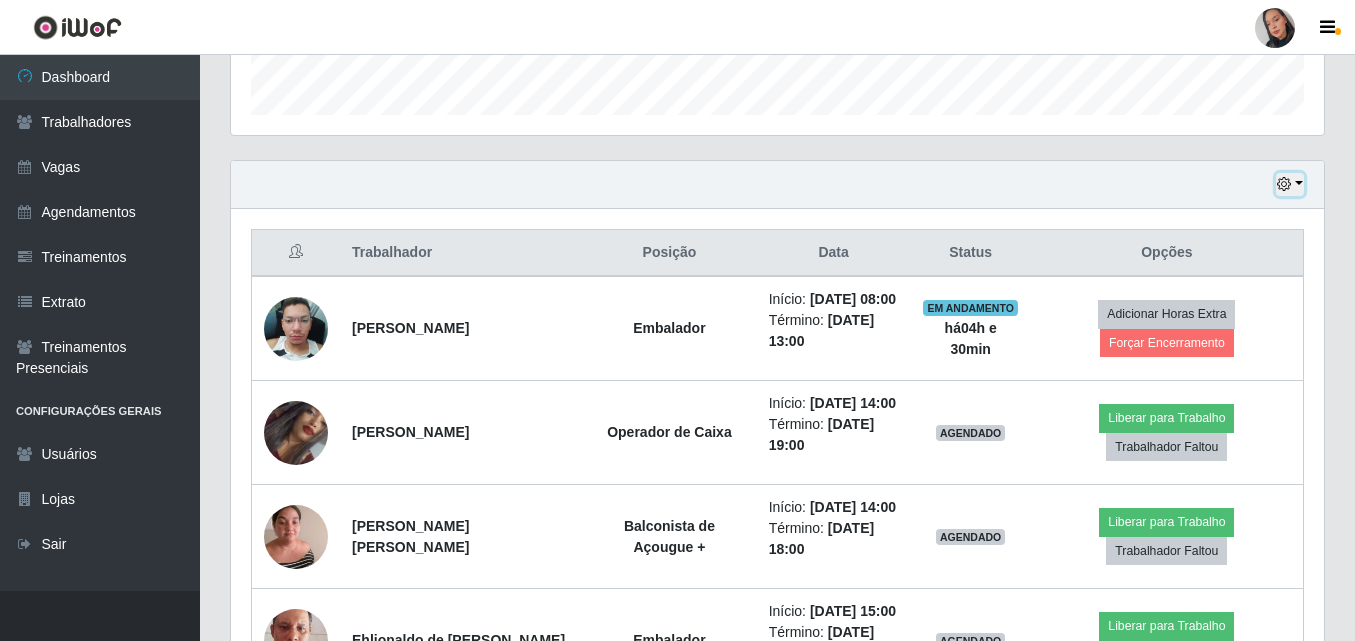 click at bounding box center [1284, 184] 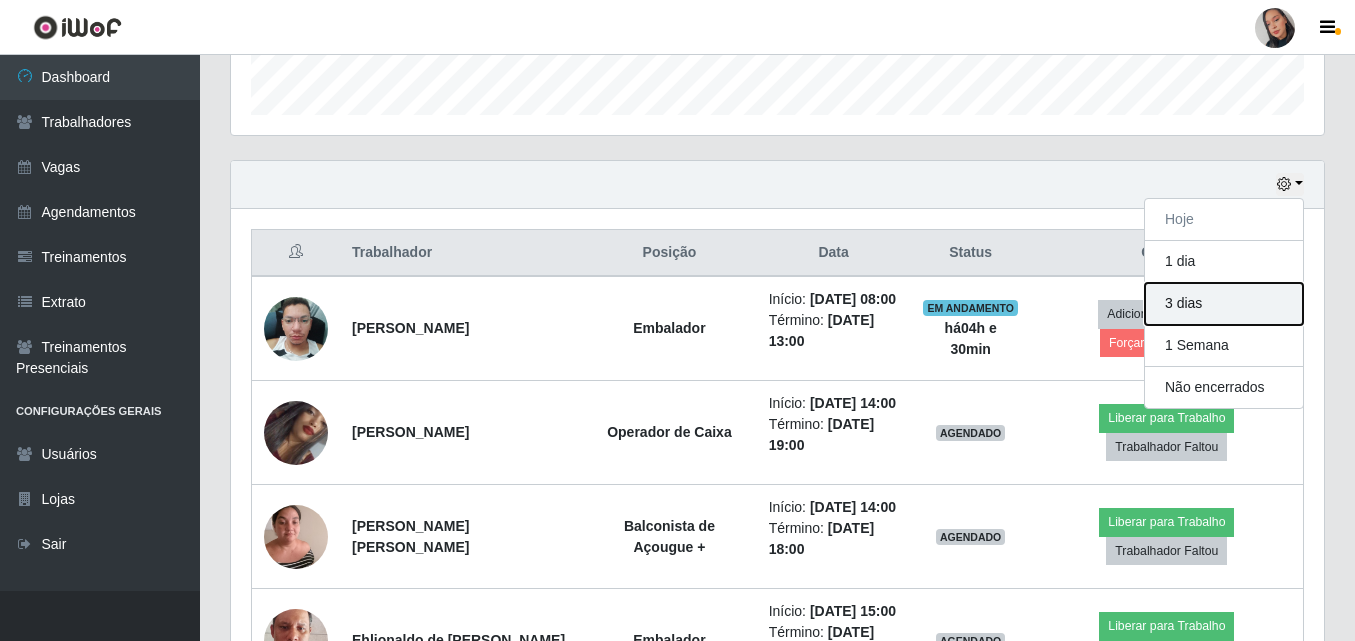 click on "3 dias" at bounding box center [1224, 304] 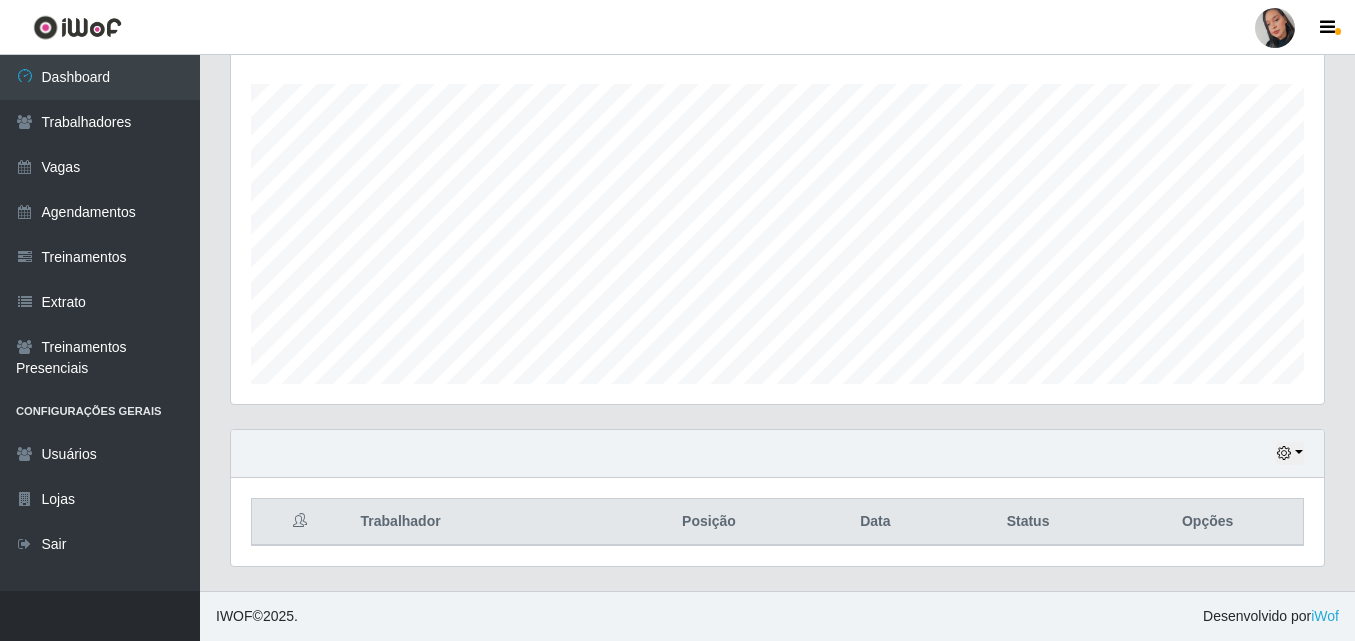 scroll, scrollTop: 600, scrollLeft: 0, axis: vertical 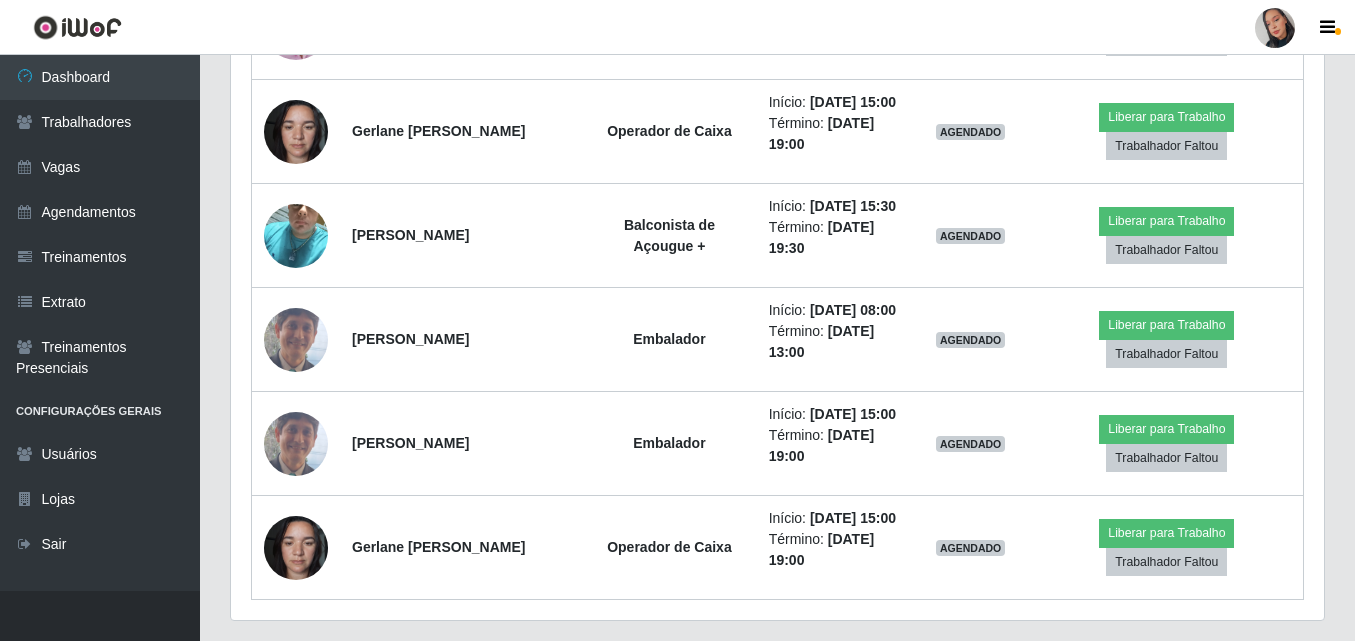 click on "Hoje 1 dia 3 dias 1 Semana Não encerrados Trabalhador Posição Data Status Opções Leydson Souza Cavalcante Embalador   Início:   14/07/2025, 08:00 Término:   14/07/2025, 13:00 EM ANDAMENTO há  04 h e   31  min   Adicionar Horas Extra Forçar Encerramento Laura Antônia da Silva Faustino  Operador de Caixa   Início:   14/07/2025, 14:00 Término:   14/07/2025, 19:00 AGENDADO Liberar para Trabalho Trabalhador Faltou Andreia Altenkirch Sandri Barros Alves Balconista de Açougue +   Início:   14/07/2025, 14:00 Término:   14/07/2025, 18:00 AGENDADO Liberar para Trabalho Trabalhador Faltou Ehlionaldo de Lima Pereira  Embalador   Início:   14/07/2025, 15:00 Término:   14/07/2025, 19:00 AGENDADO Liberar para Trabalho Trabalhador Faltou Alex Bruno dos Santos alves  Embalador   Início:   15/07/2025, 08:00 Término:   15/07/2025, 13:00 AGENDADO Liberar para Trabalho Trabalhador Faltou Andreia Altenkirch Sandri Barros Alves Balconista de Açougue    Início:   15/07/2025, 14:00 Término:   15/07/2025, 18:00" at bounding box center (777, -164) 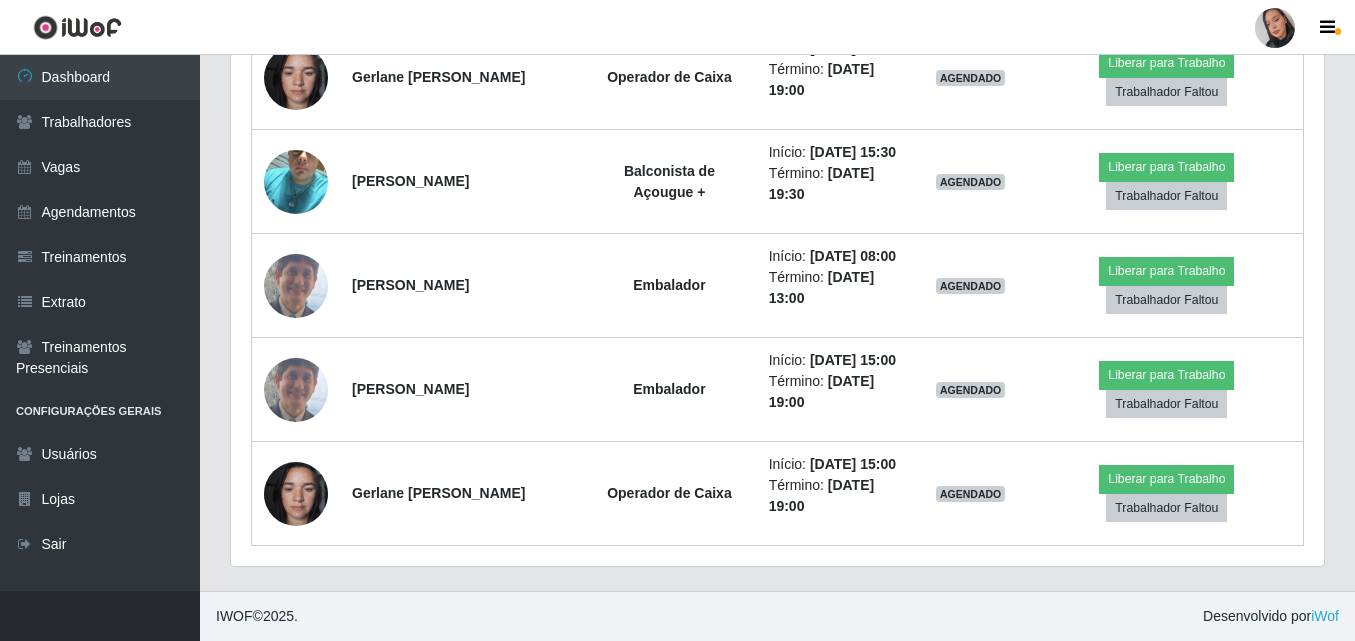 scroll, scrollTop: 2081, scrollLeft: 0, axis: vertical 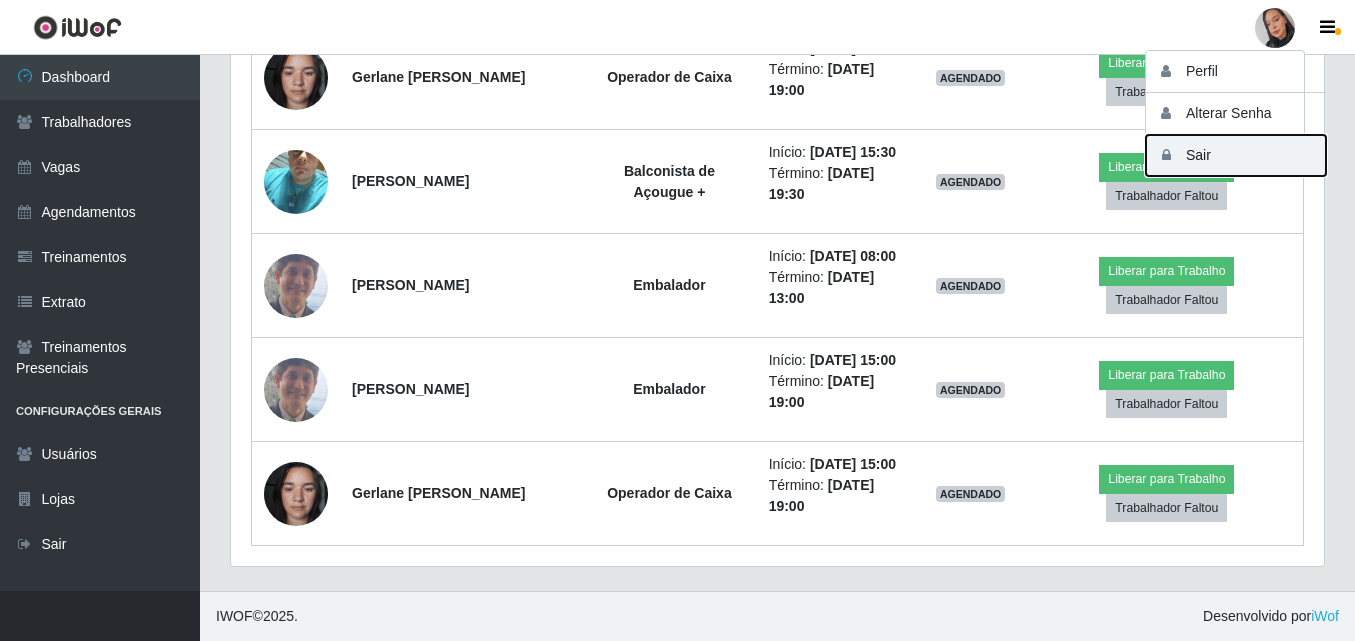click on "Sair" at bounding box center [1236, 155] 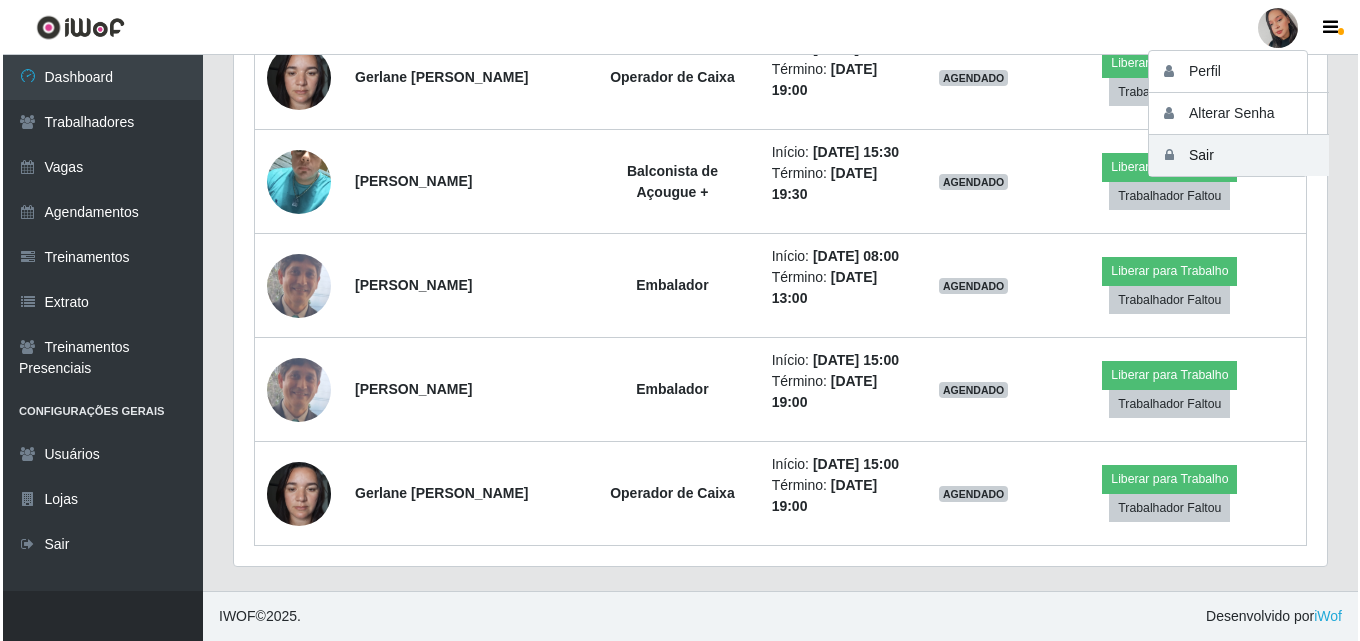 scroll, scrollTop: 0, scrollLeft: 0, axis: both 